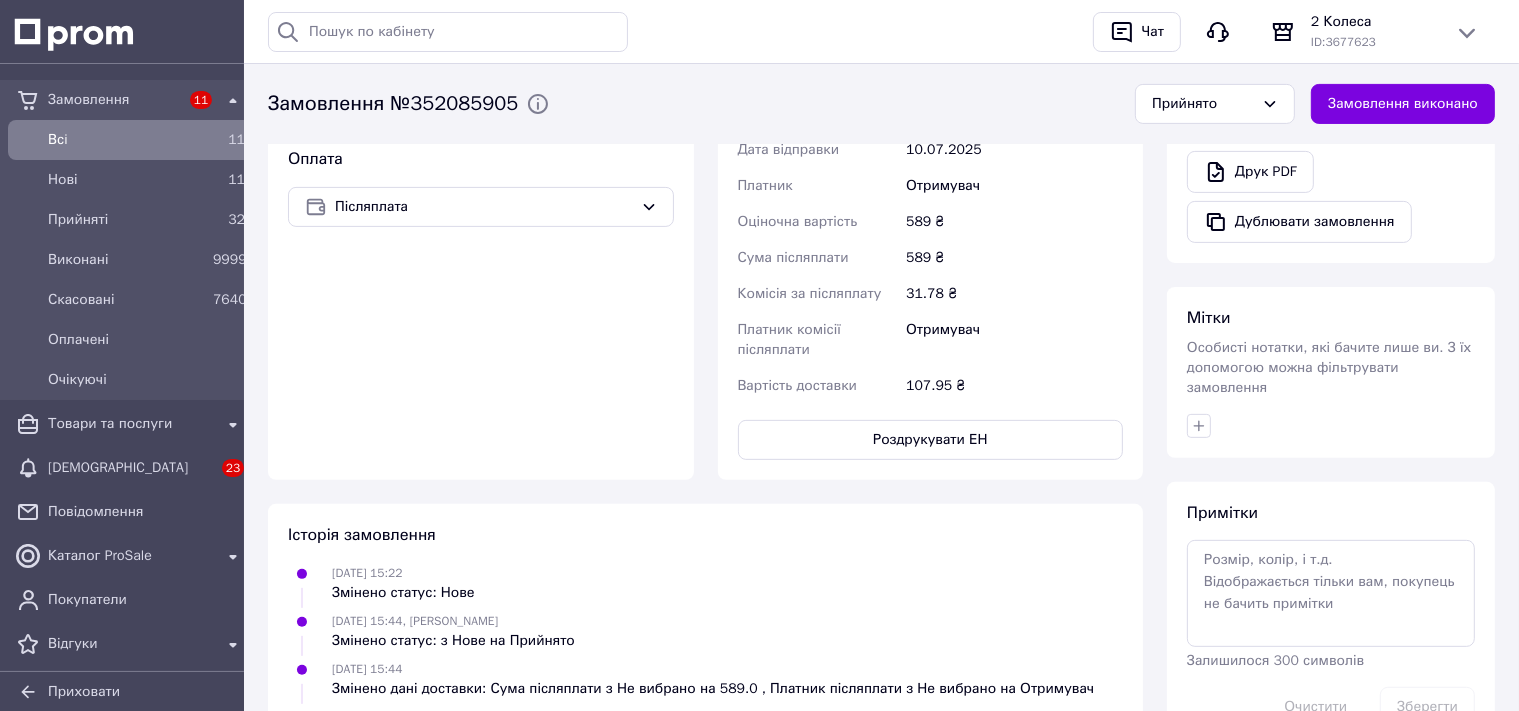 click on "Отримувач" at bounding box center [1014, 340] 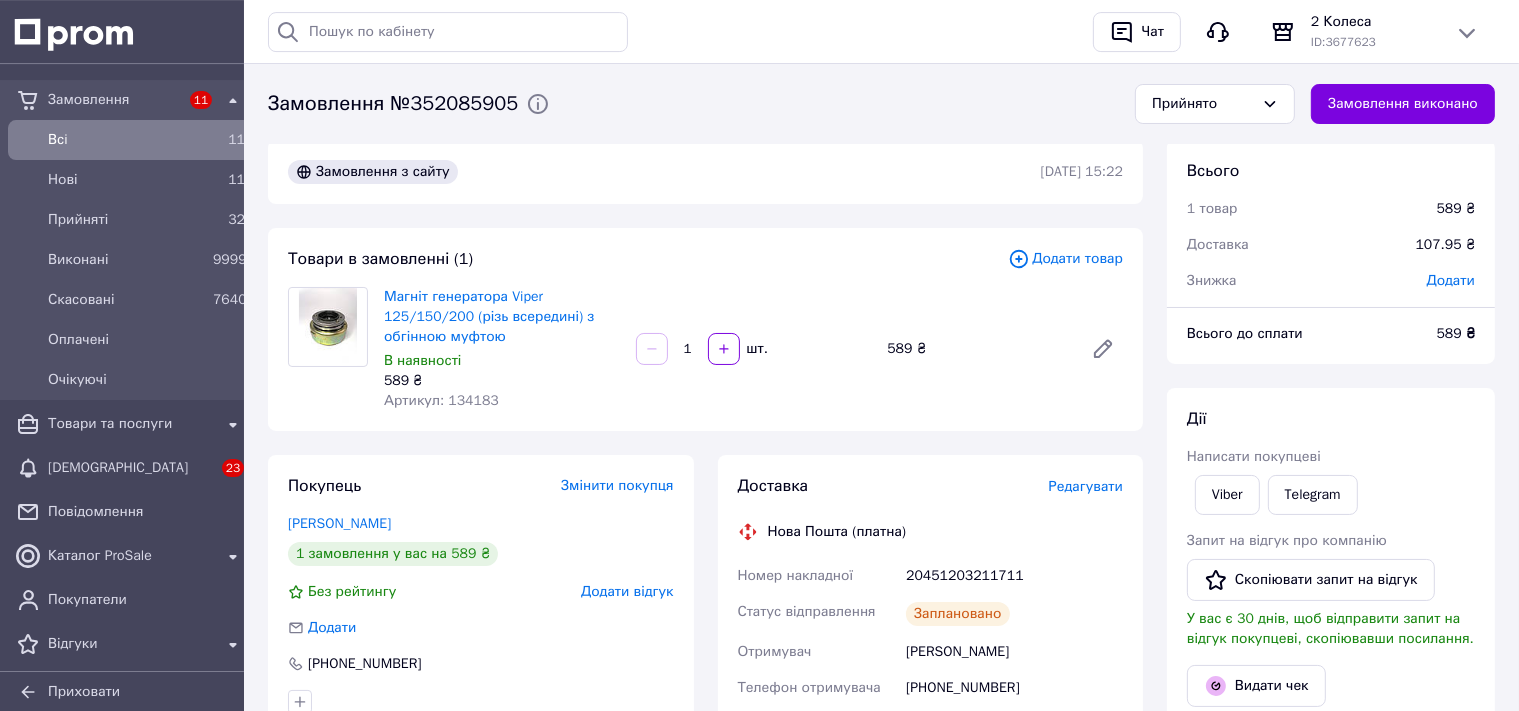 scroll, scrollTop: 0, scrollLeft: 0, axis: both 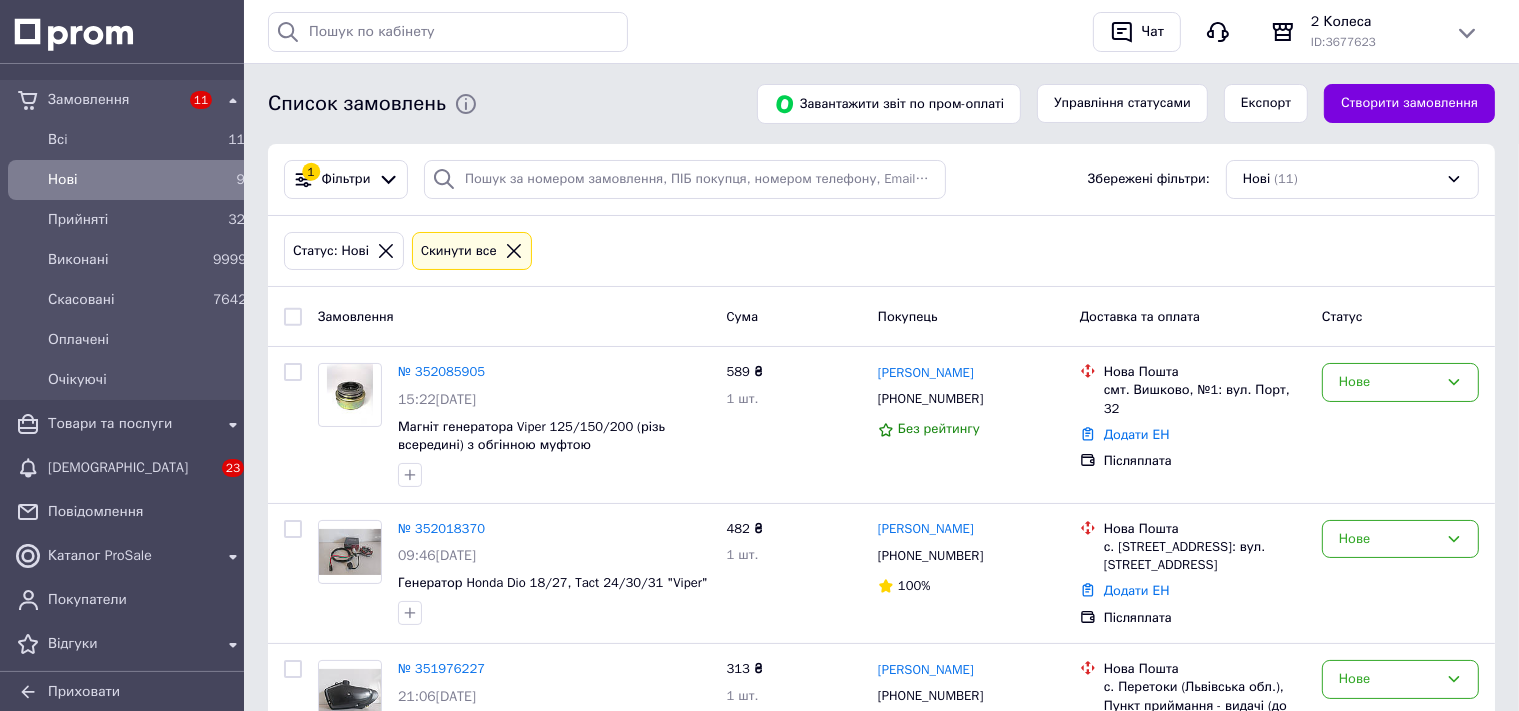 click 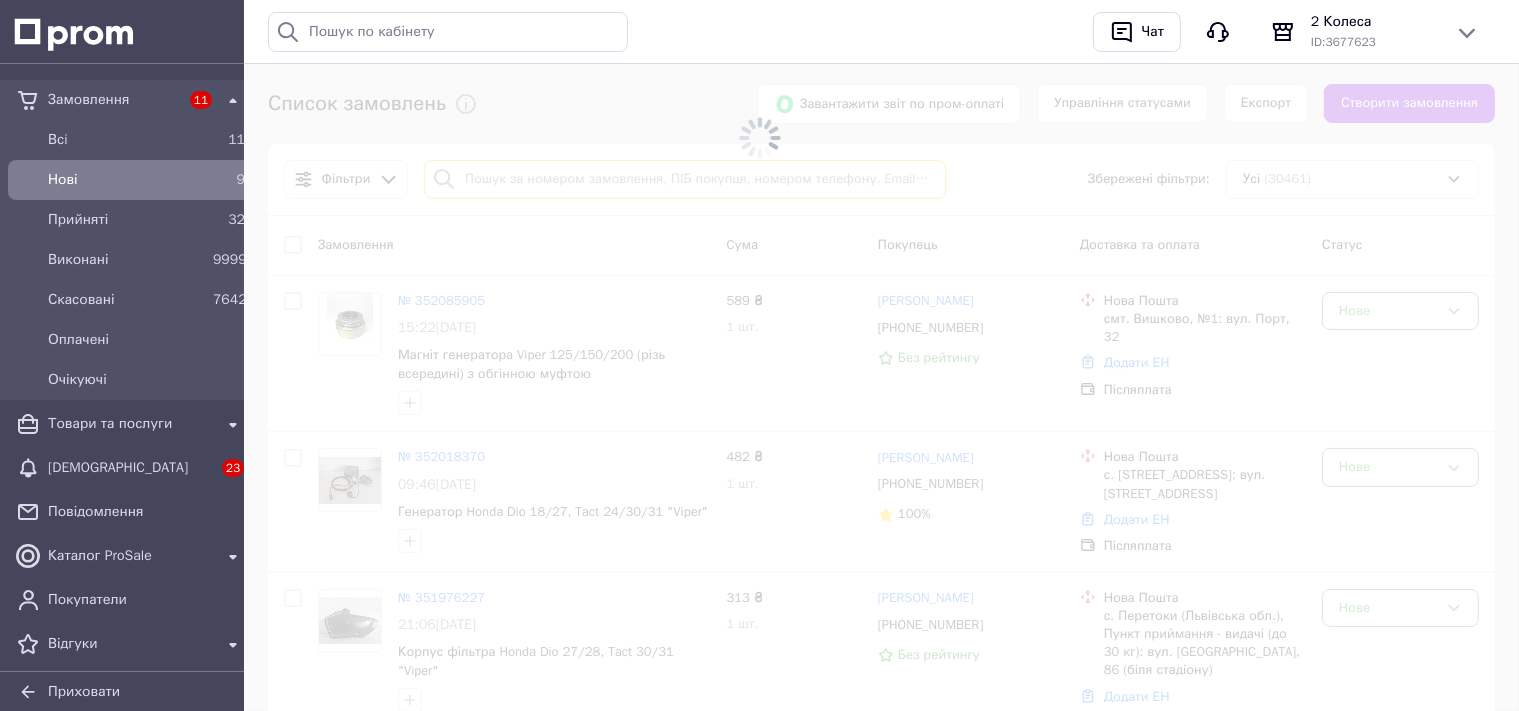 click at bounding box center [685, 179] 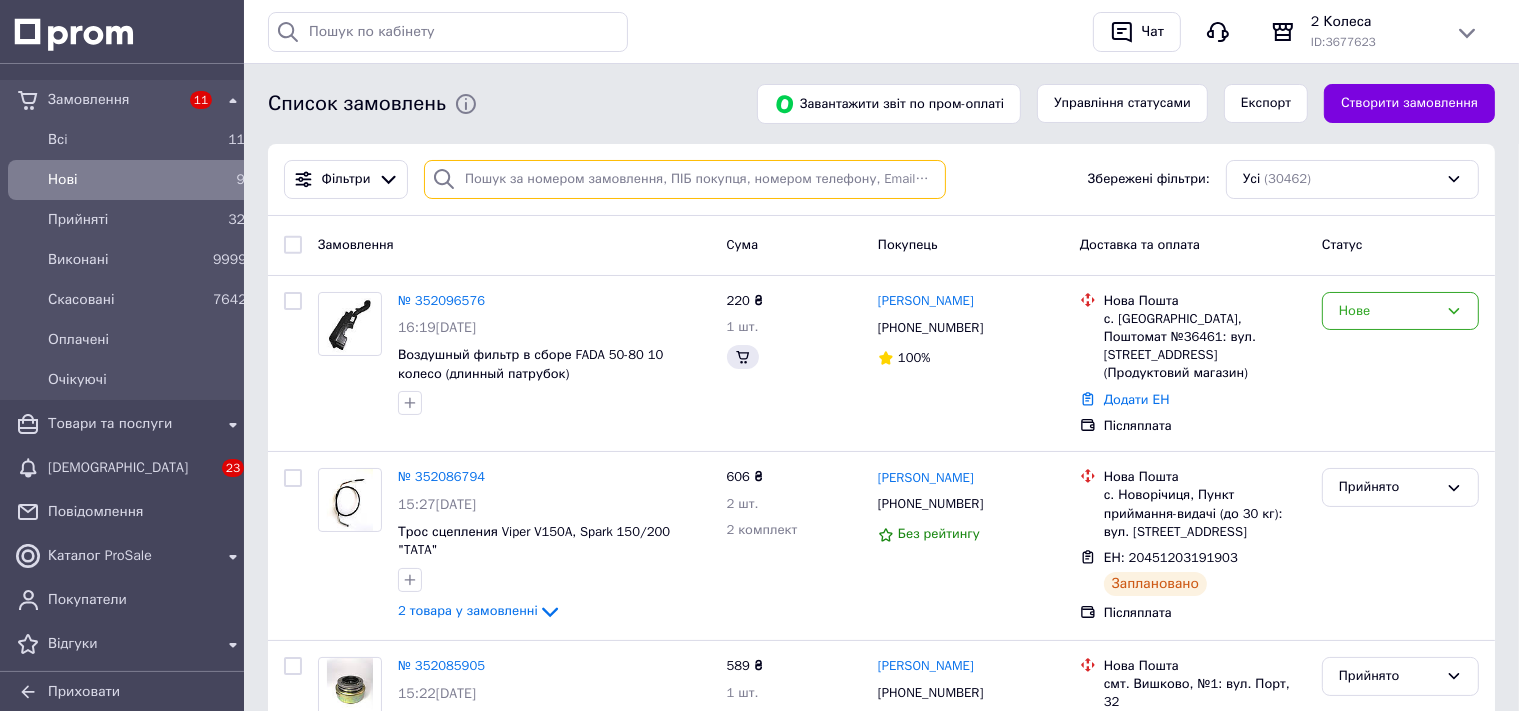 click at bounding box center (685, 179) 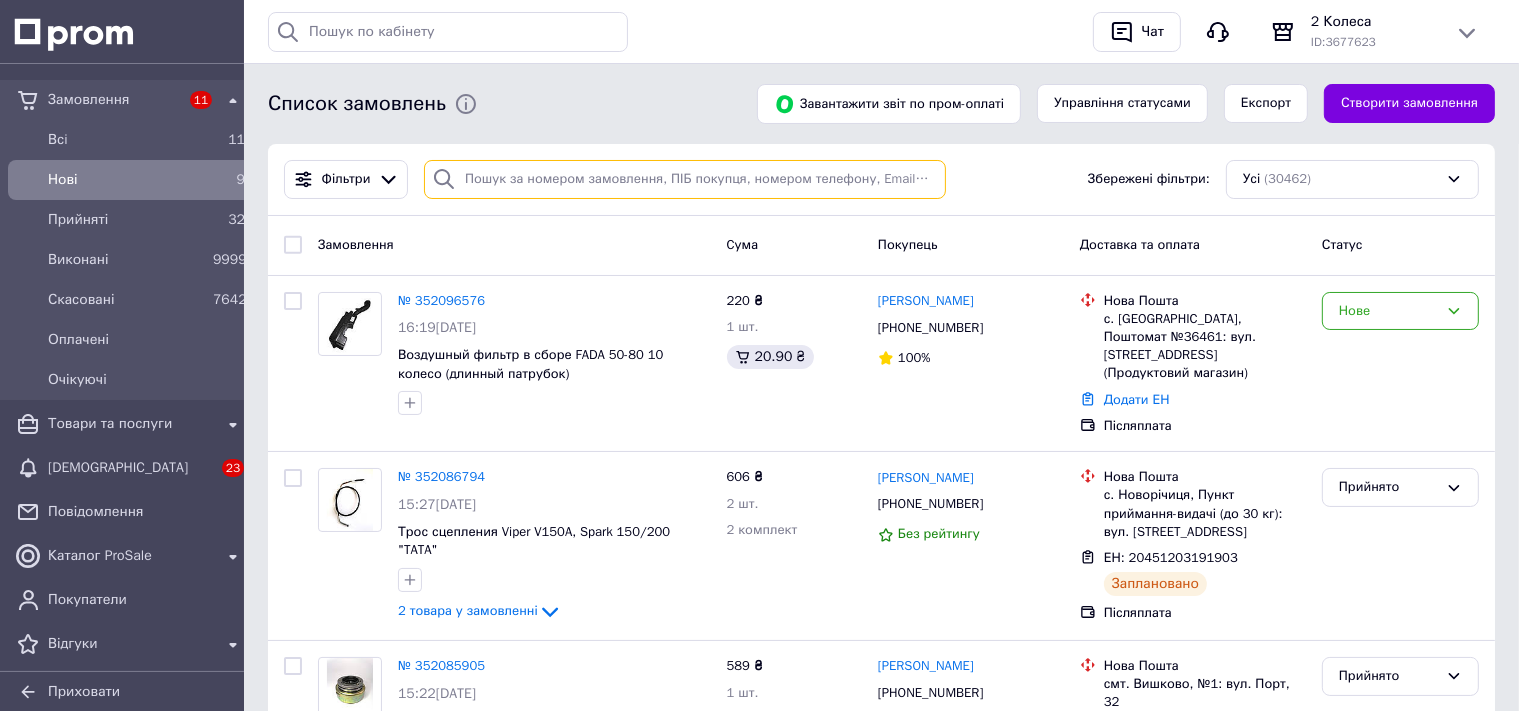 click at bounding box center (685, 179) 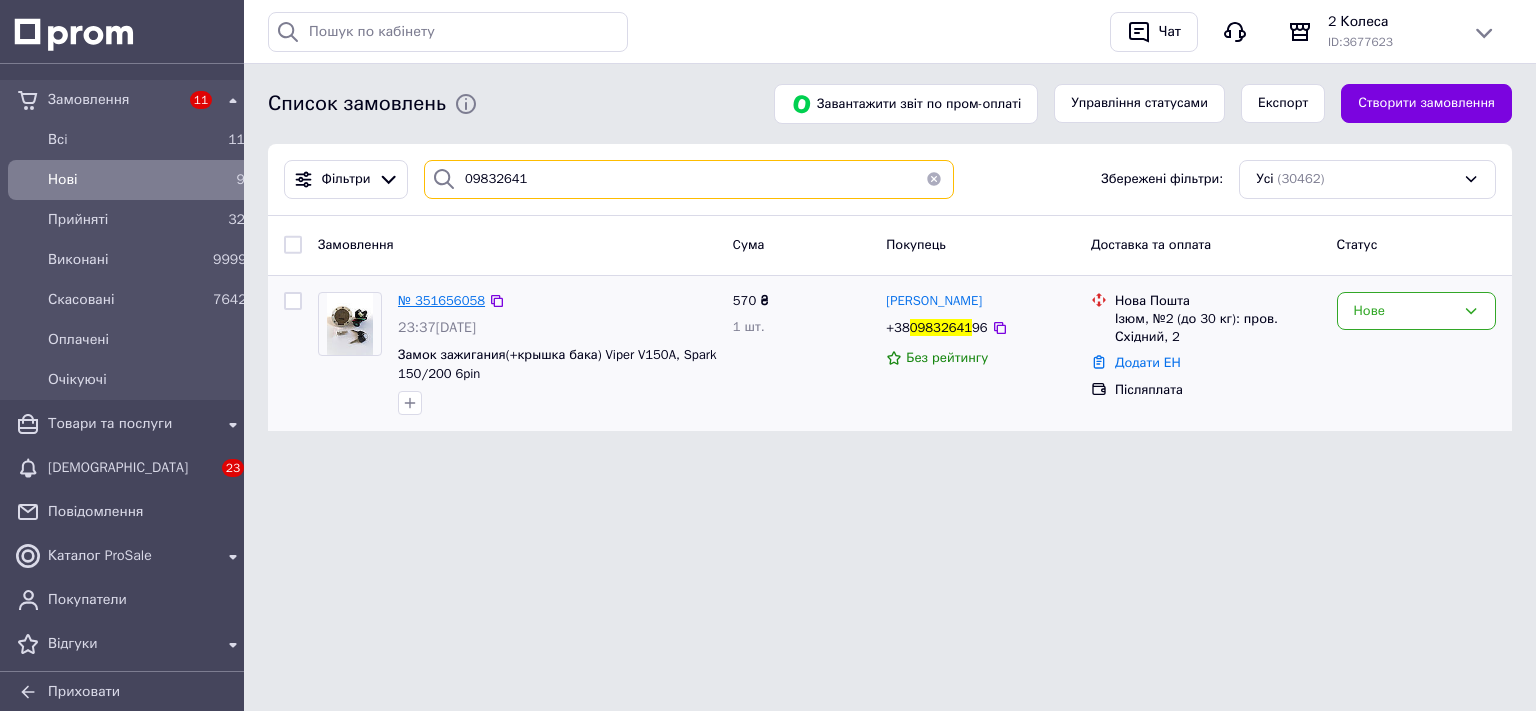 type on "09832641" 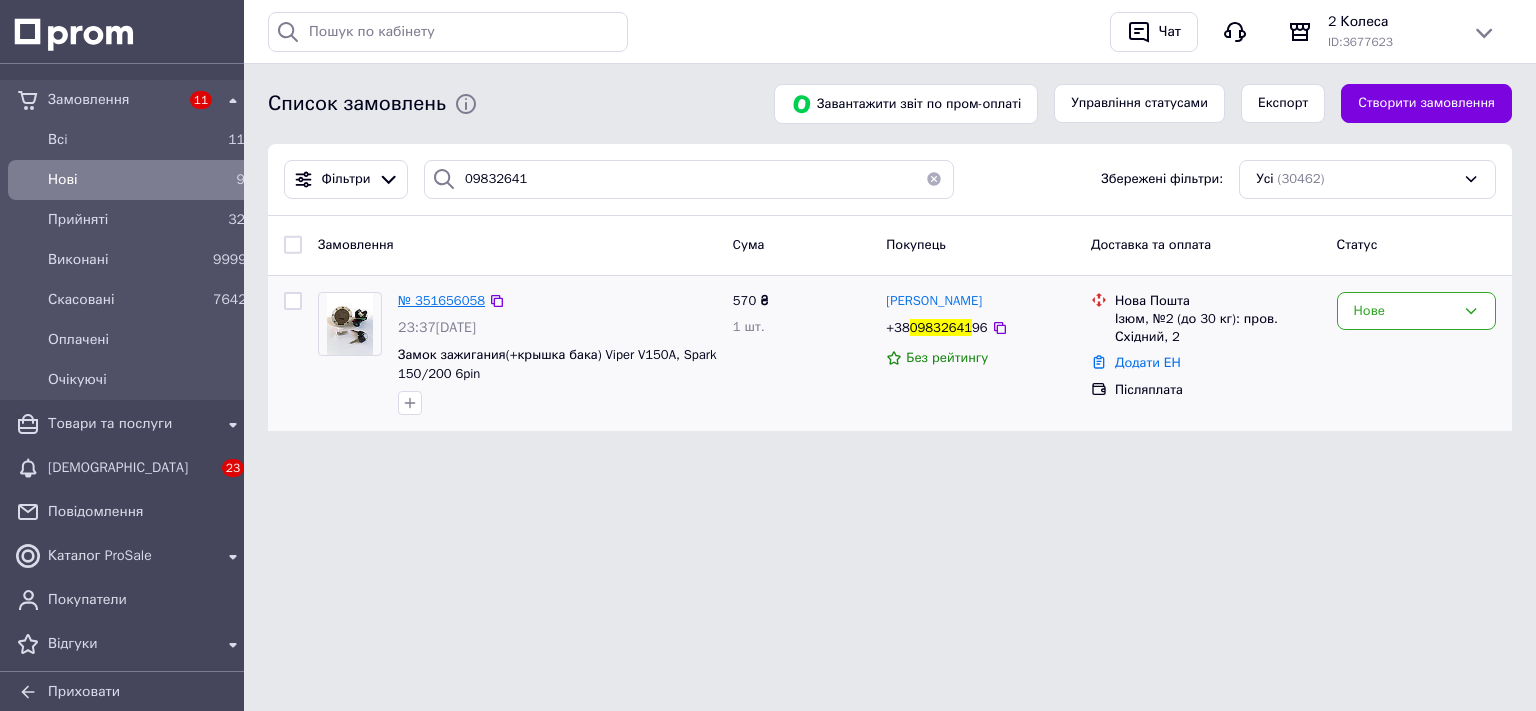 click on "№ 351656058" at bounding box center (441, 300) 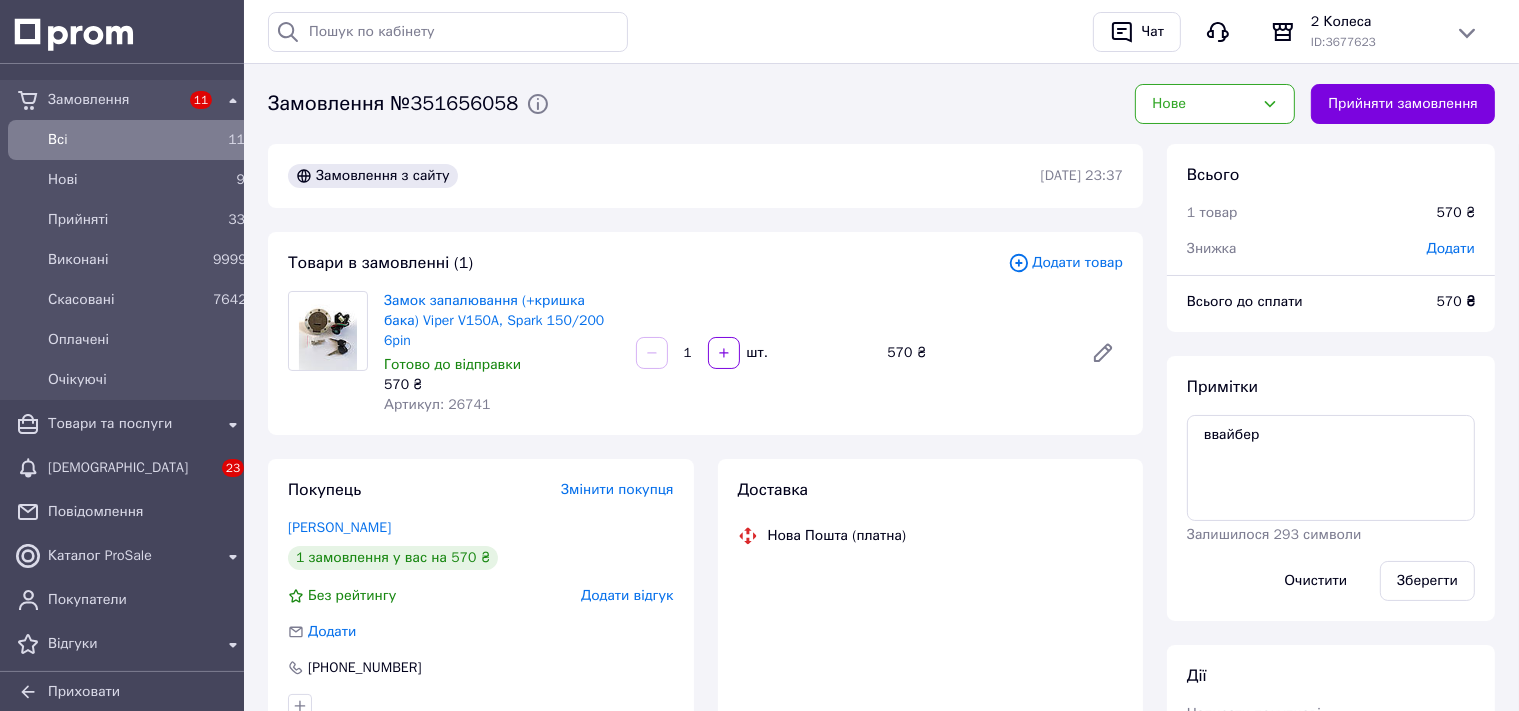 scroll, scrollTop: 316, scrollLeft: 0, axis: vertical 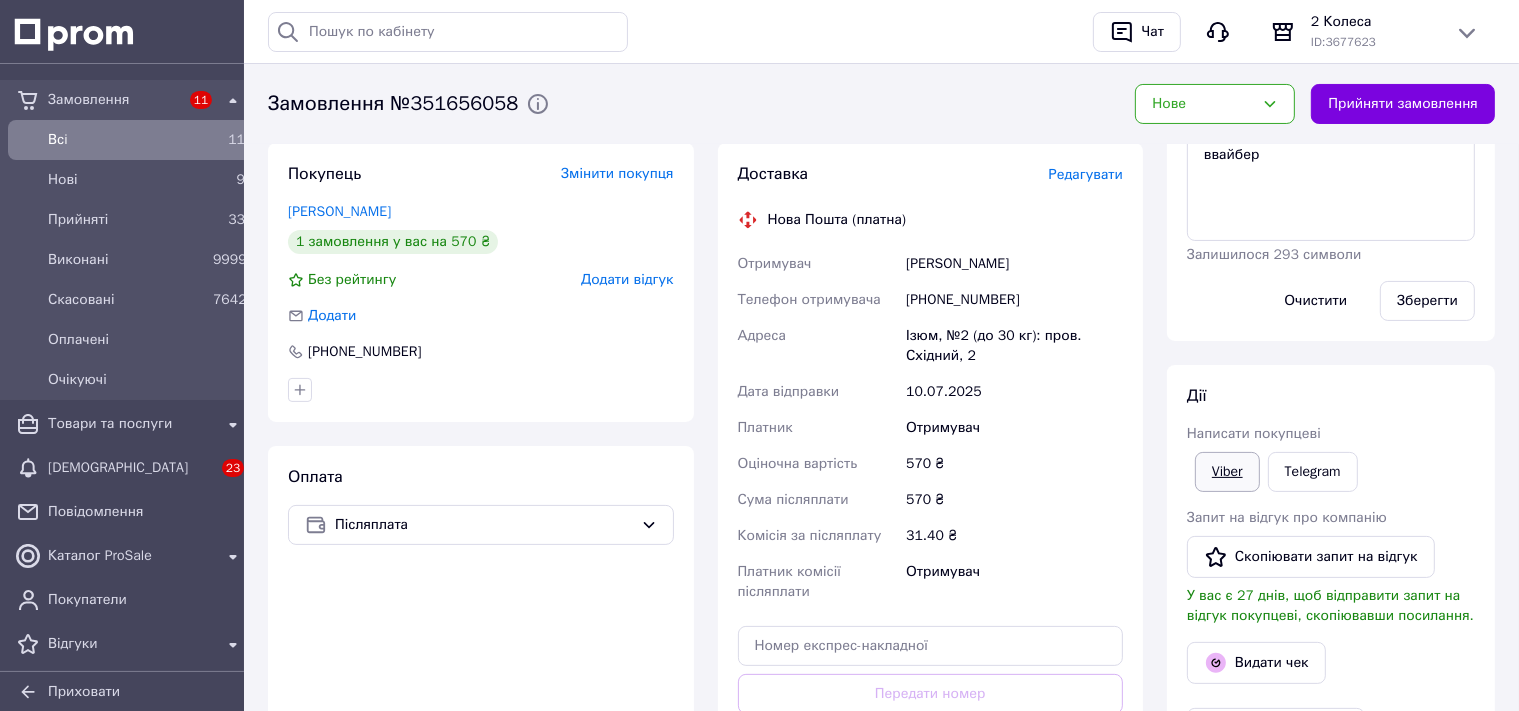 click on "Viber" at bounding box center (1227, 472) 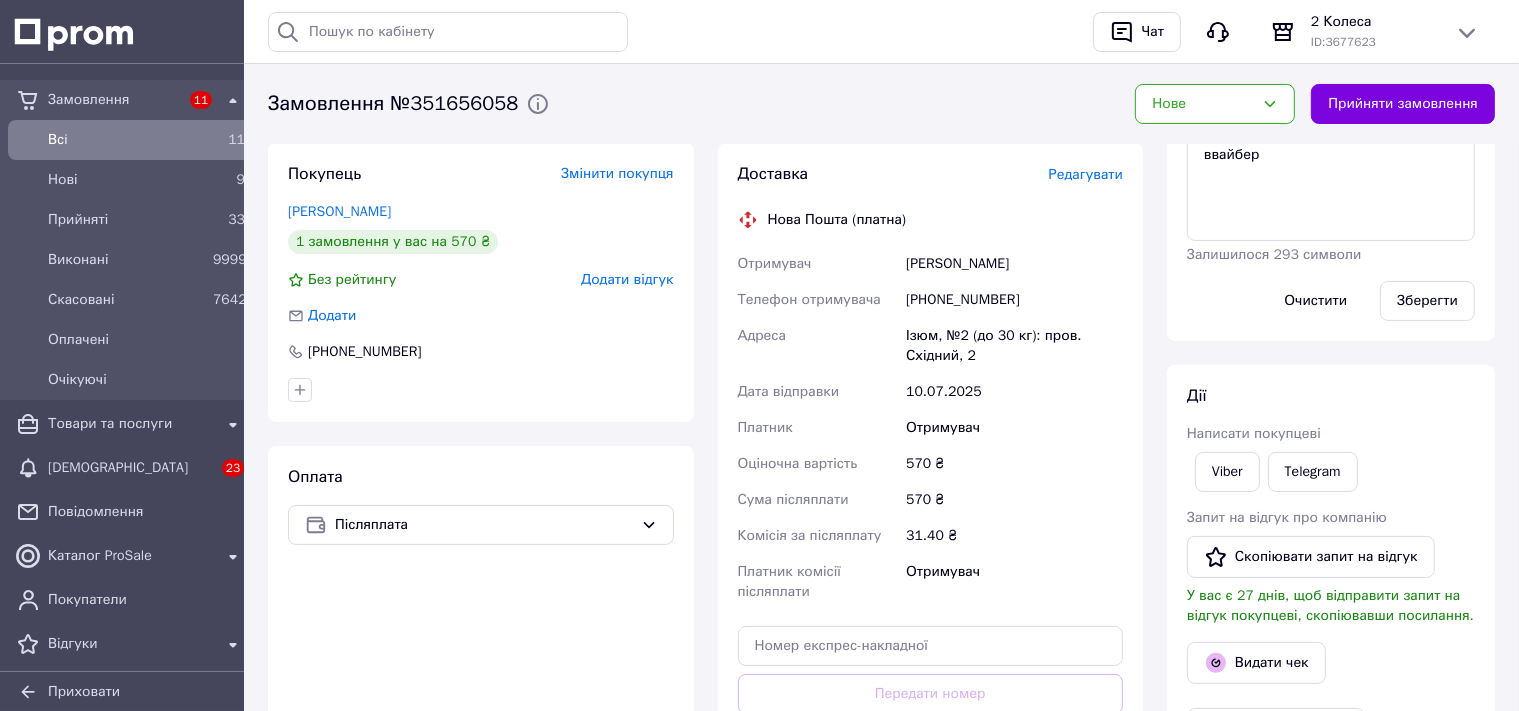 scroll, scrollTop: 0, scrollLeft: 0, axis: both 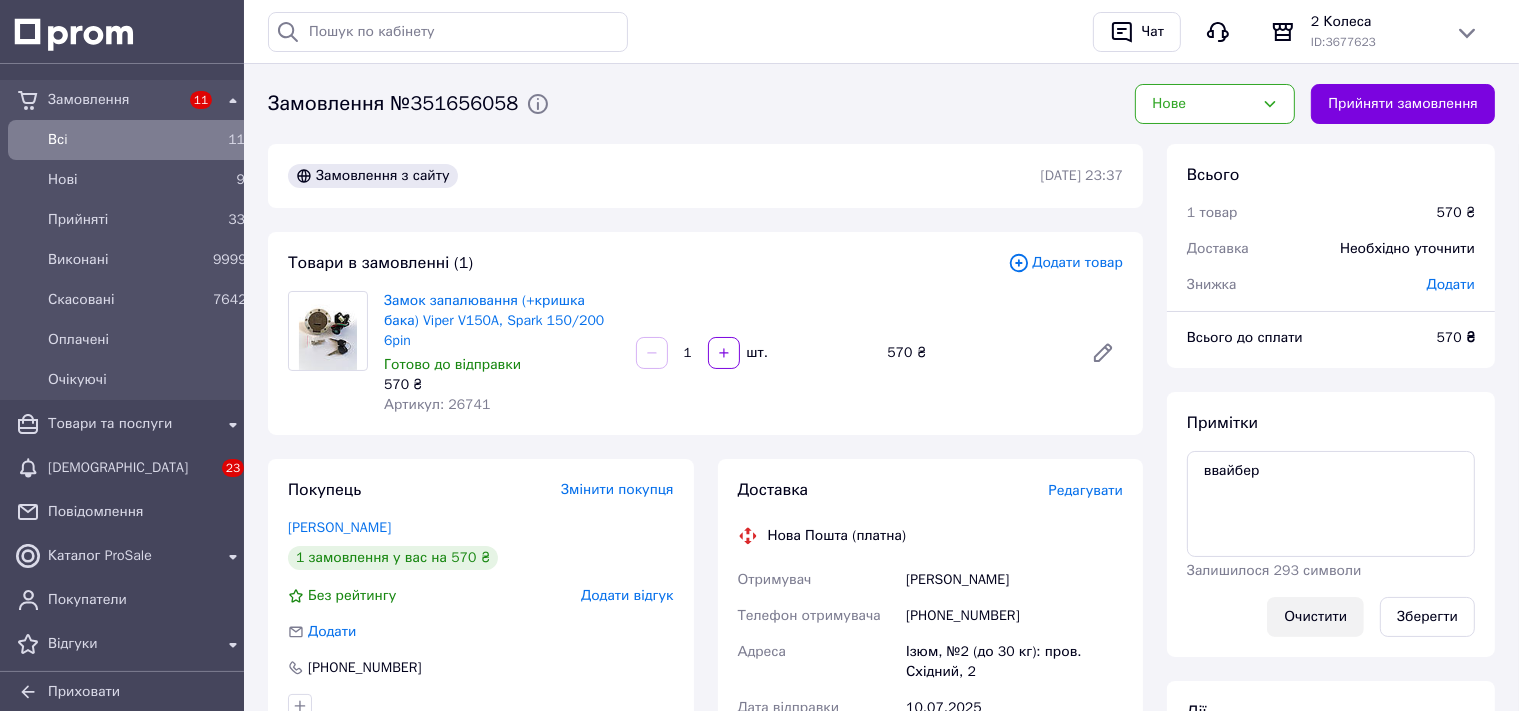 click on "Очистити" at bounding box center [1315, 617] 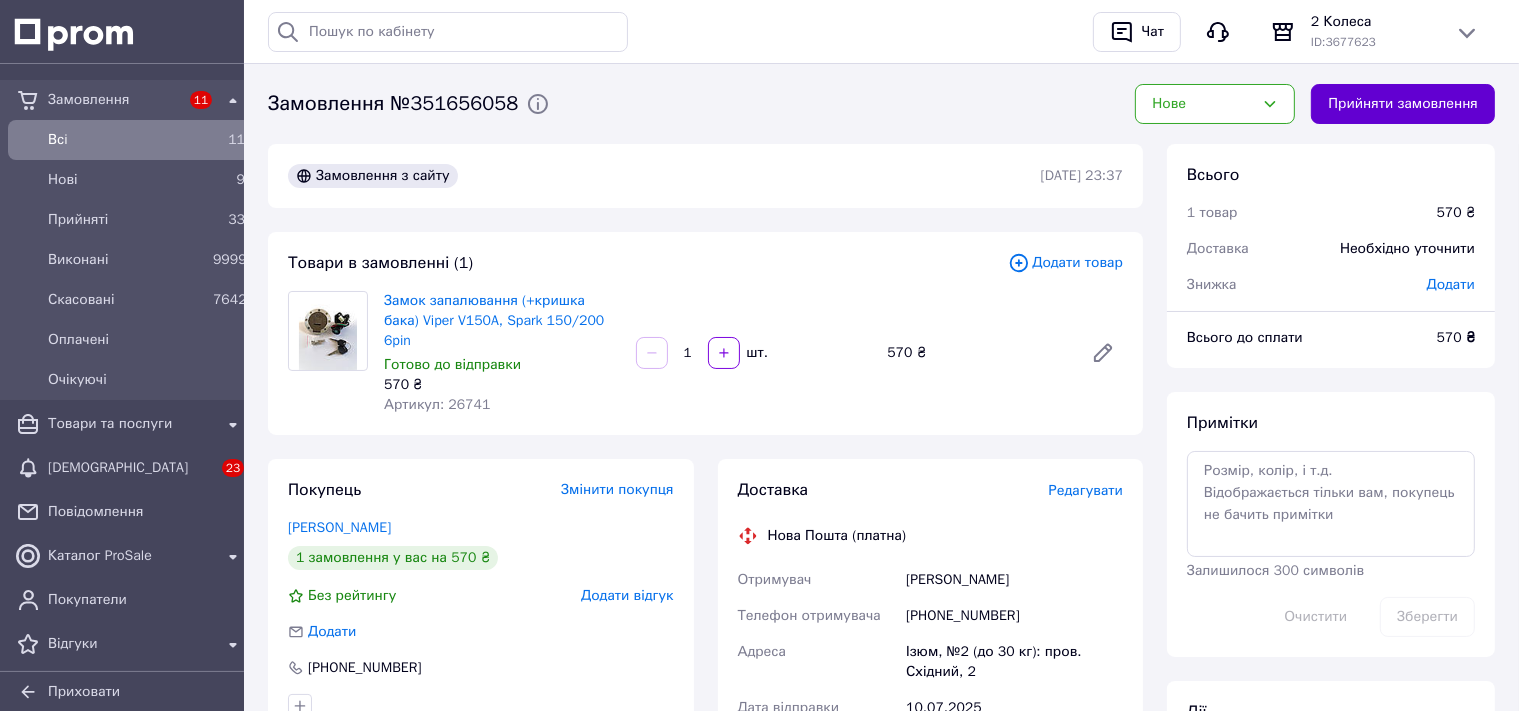 click on "Прийняти замовлення" at bounding box center [1403, 104] 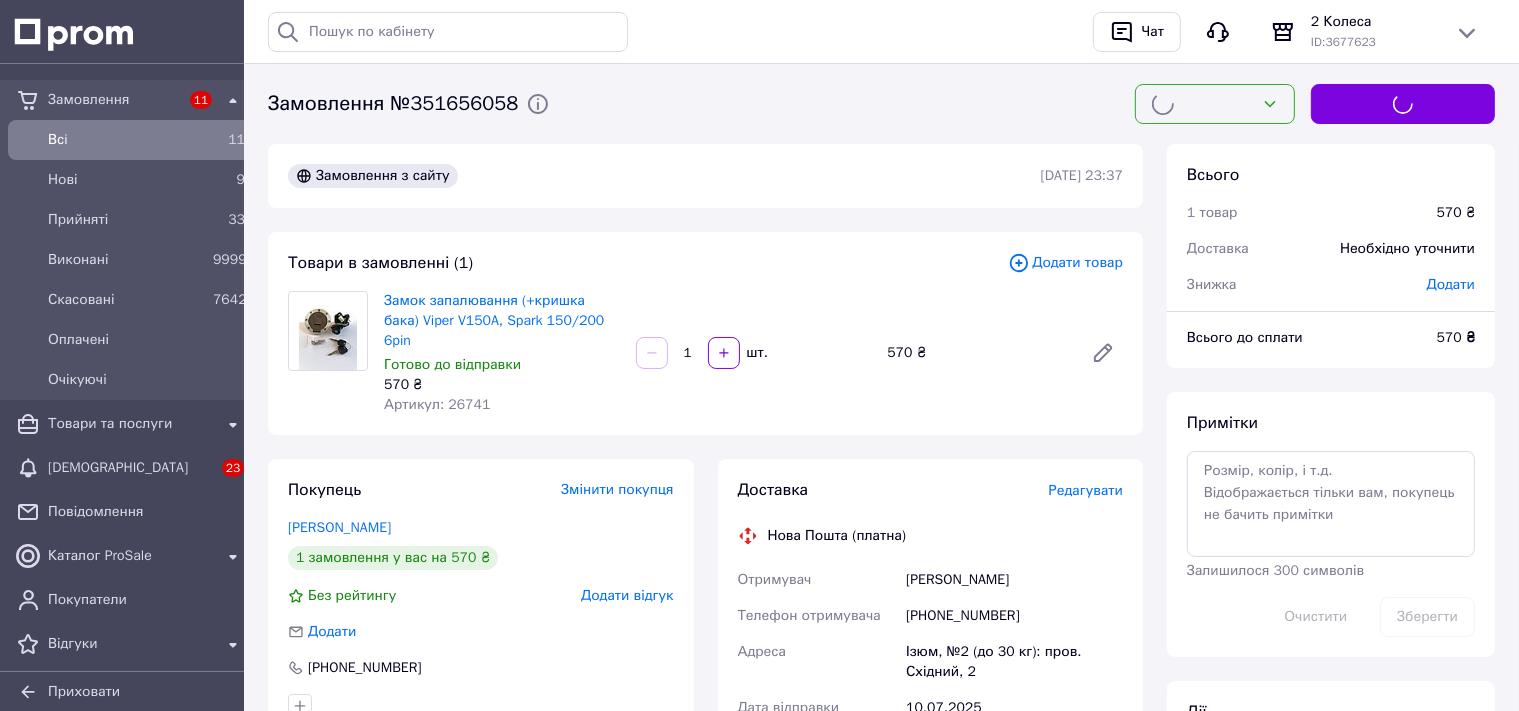 click on "Доставка Редагувати" at bounding box center [931, 490] 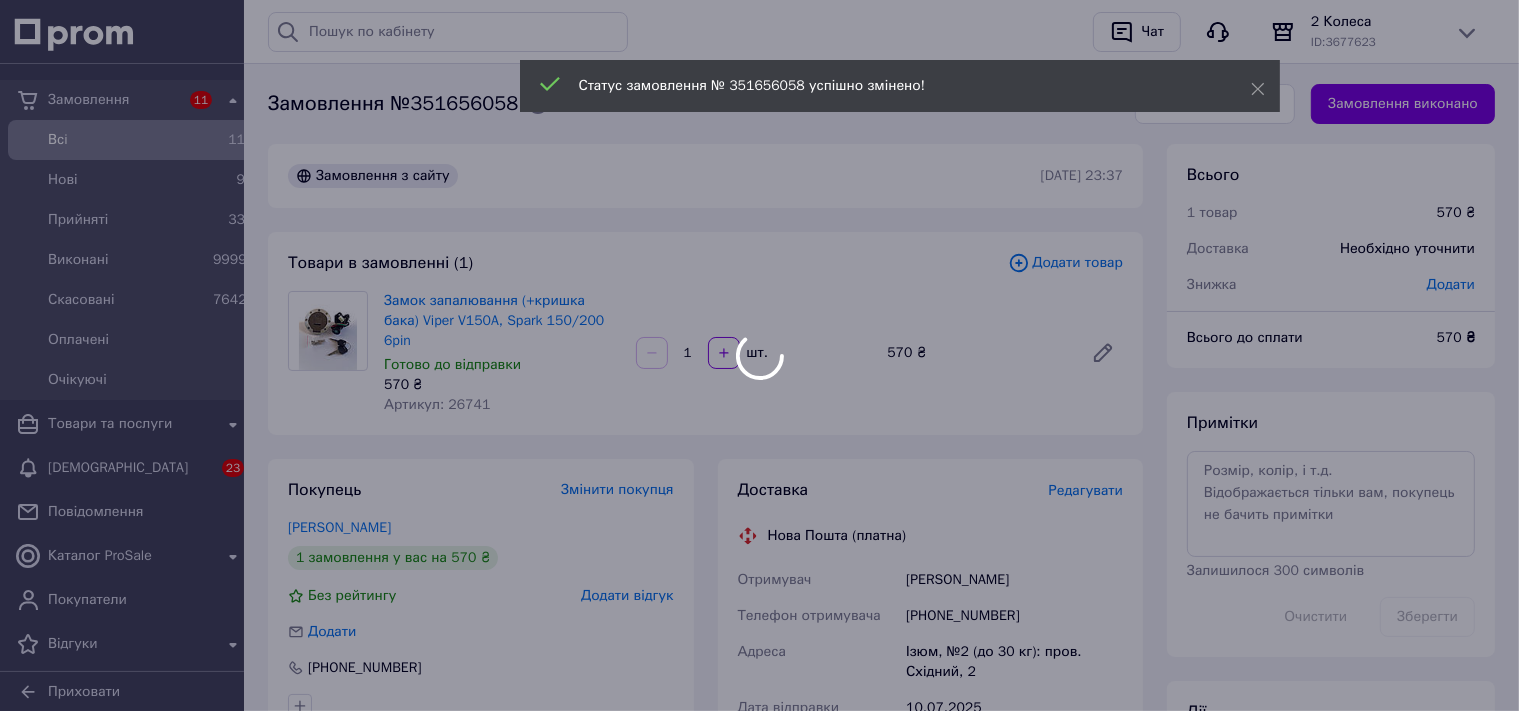 click on "Доставка Редагувати" at bounding box center [931, 490] 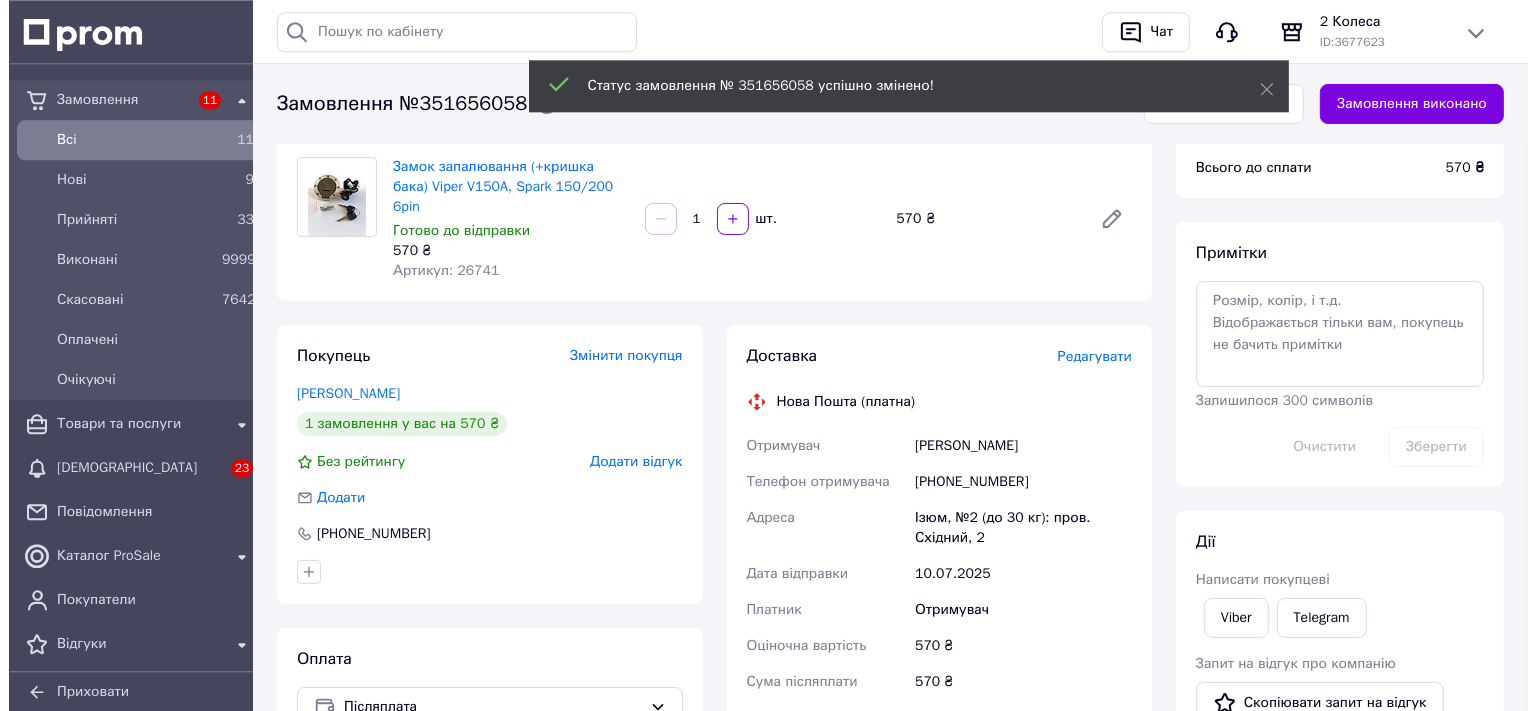 scroll, scrollTop: 105, scrollLeft: 0, axis: vertical 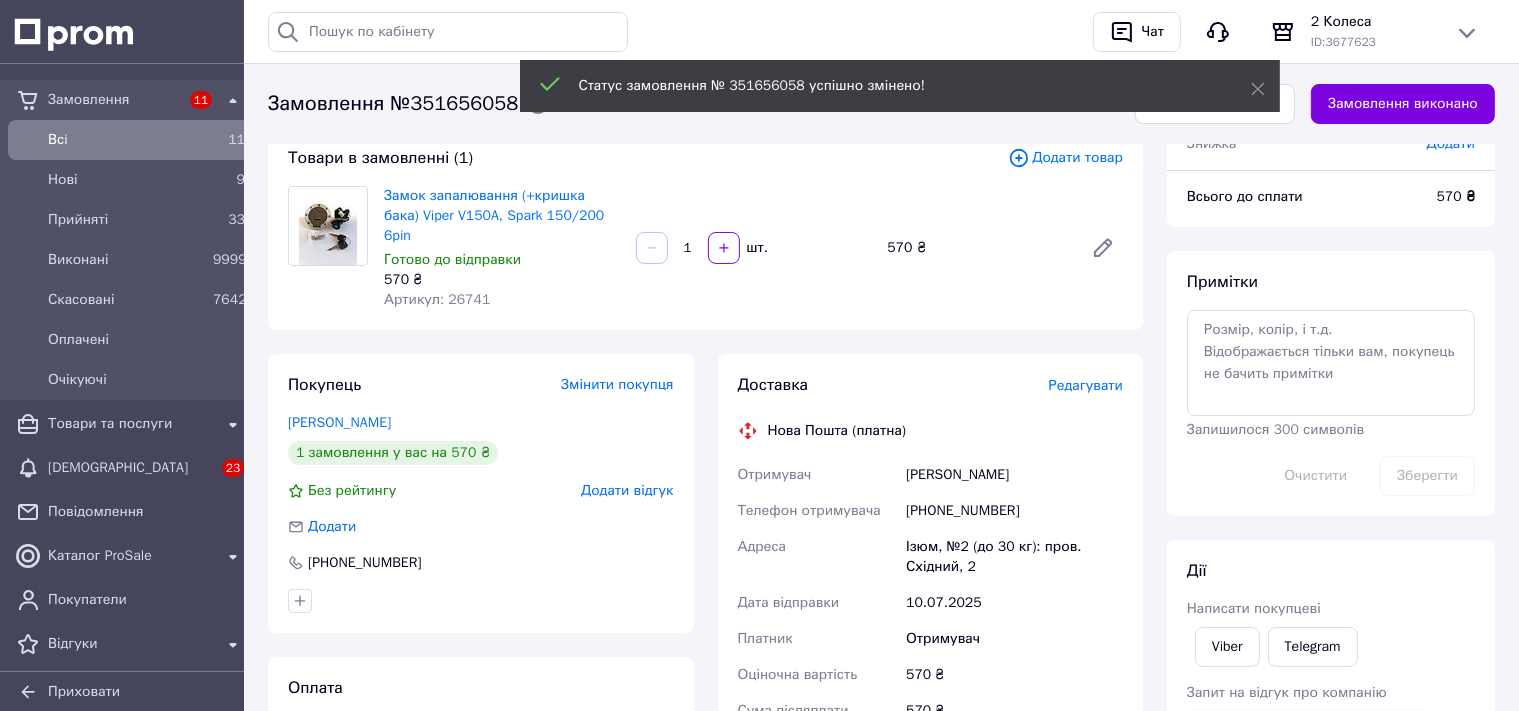 click on "Редагувати" at bounding box center (1086, 385) 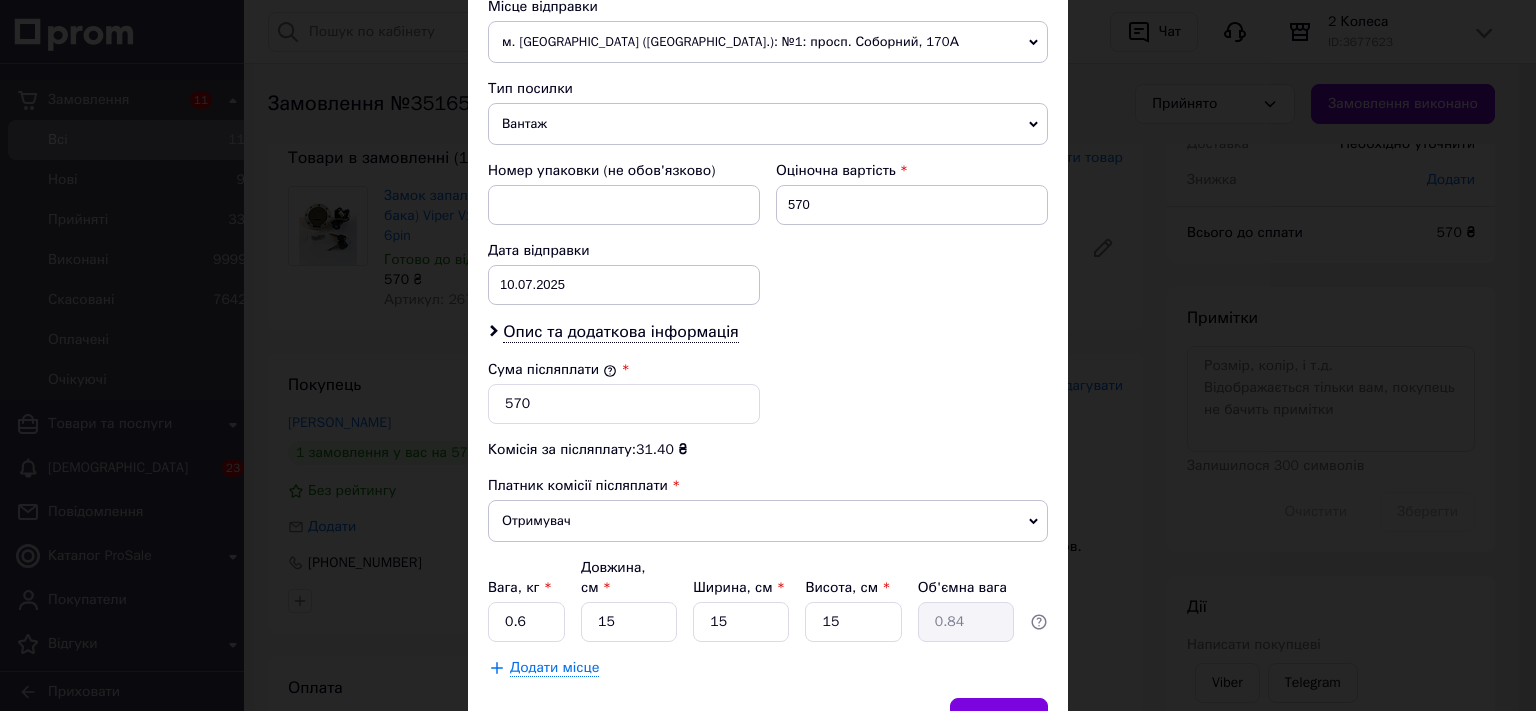 scroll, scrollTop: 698, scrollLeft: 0, axis: vertical 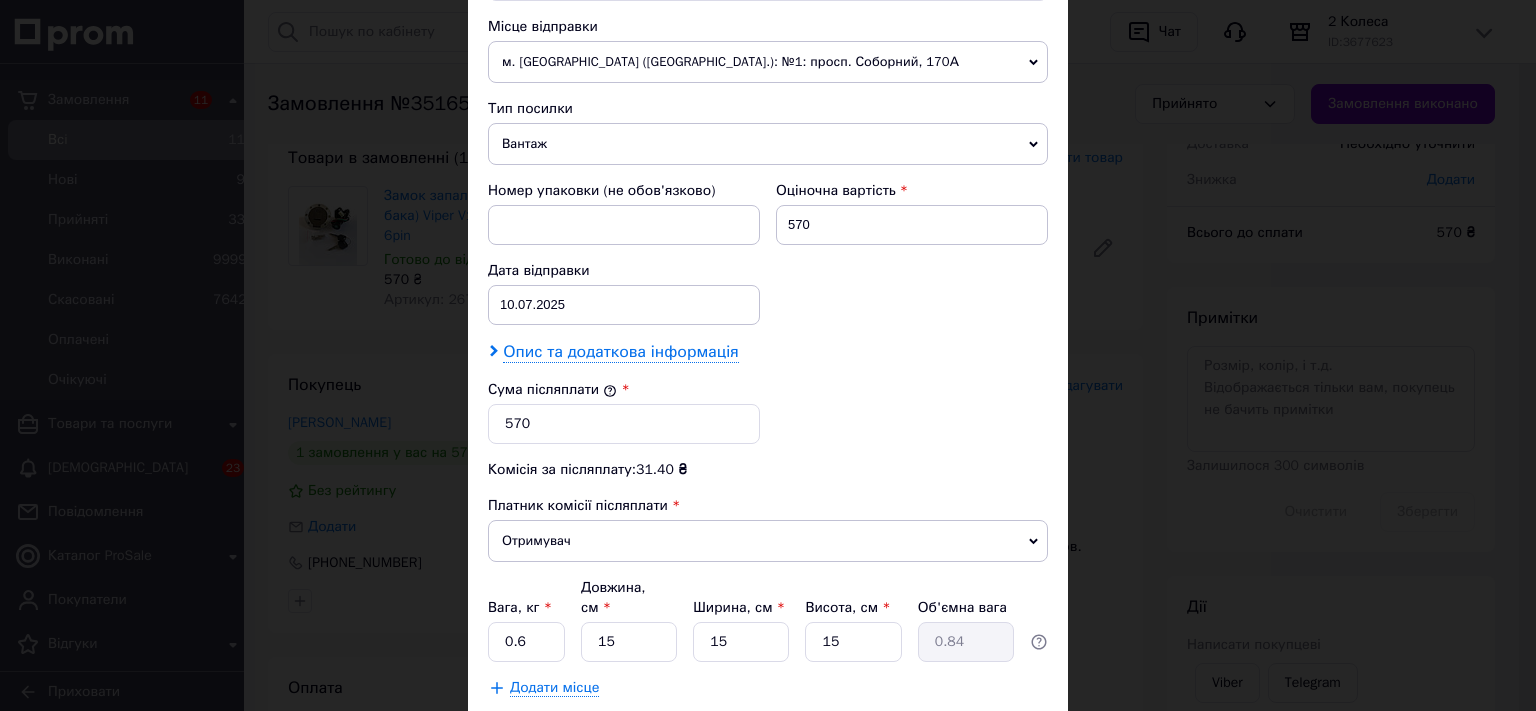 click on "Опис та додаткова інформація" at bounding box center [620, 352] 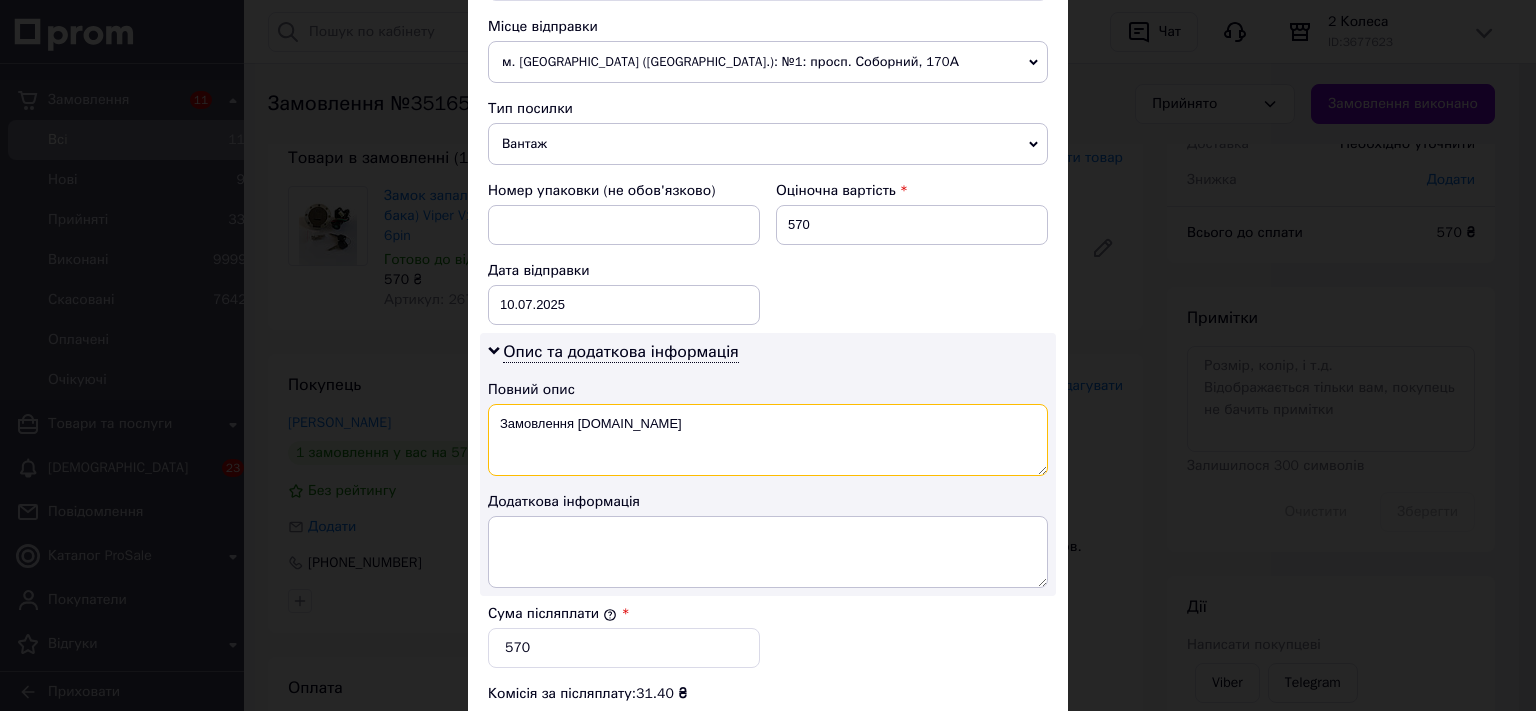 click on "Замовлення Prom.ua" at bounding box center [768, 440] 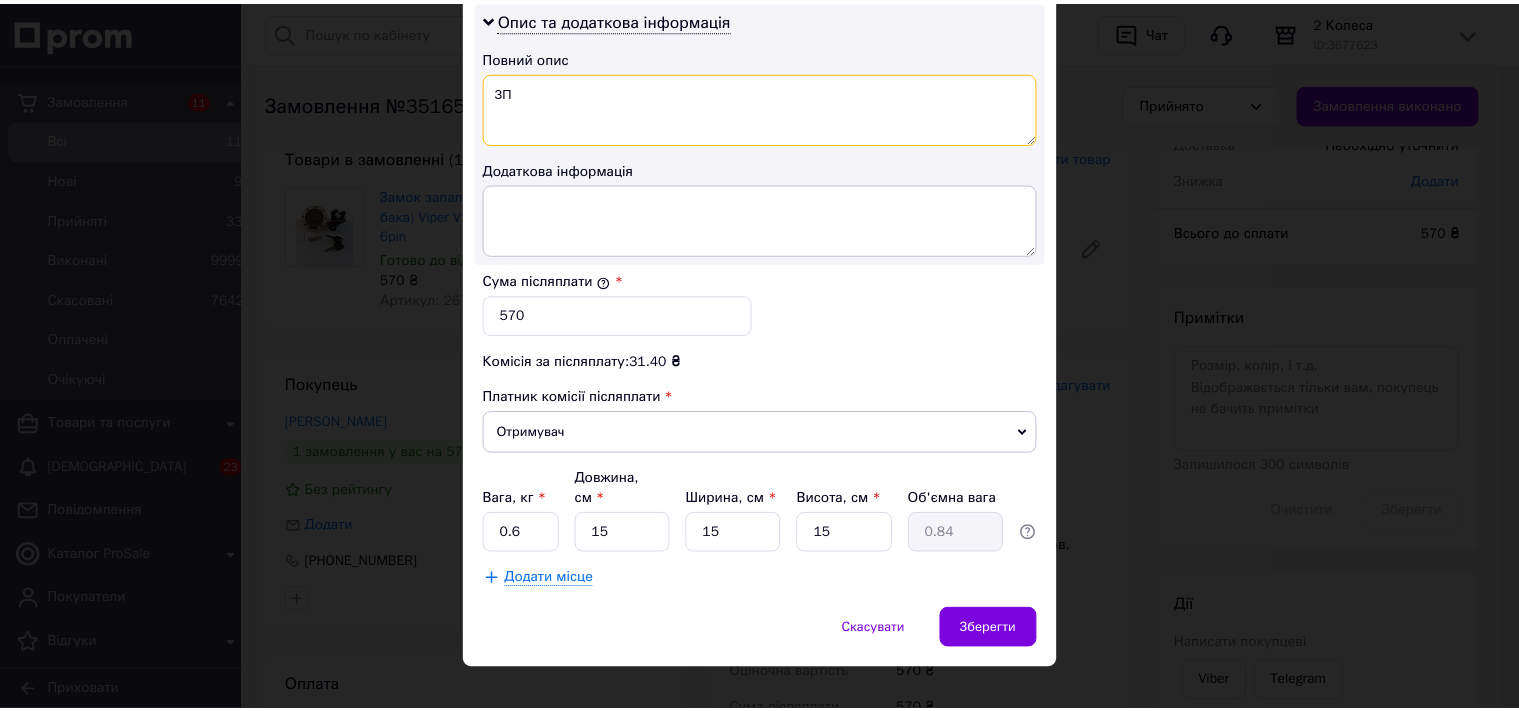 scroll, scrollTop: 1032, scrollLeft: 0, axis: vertical 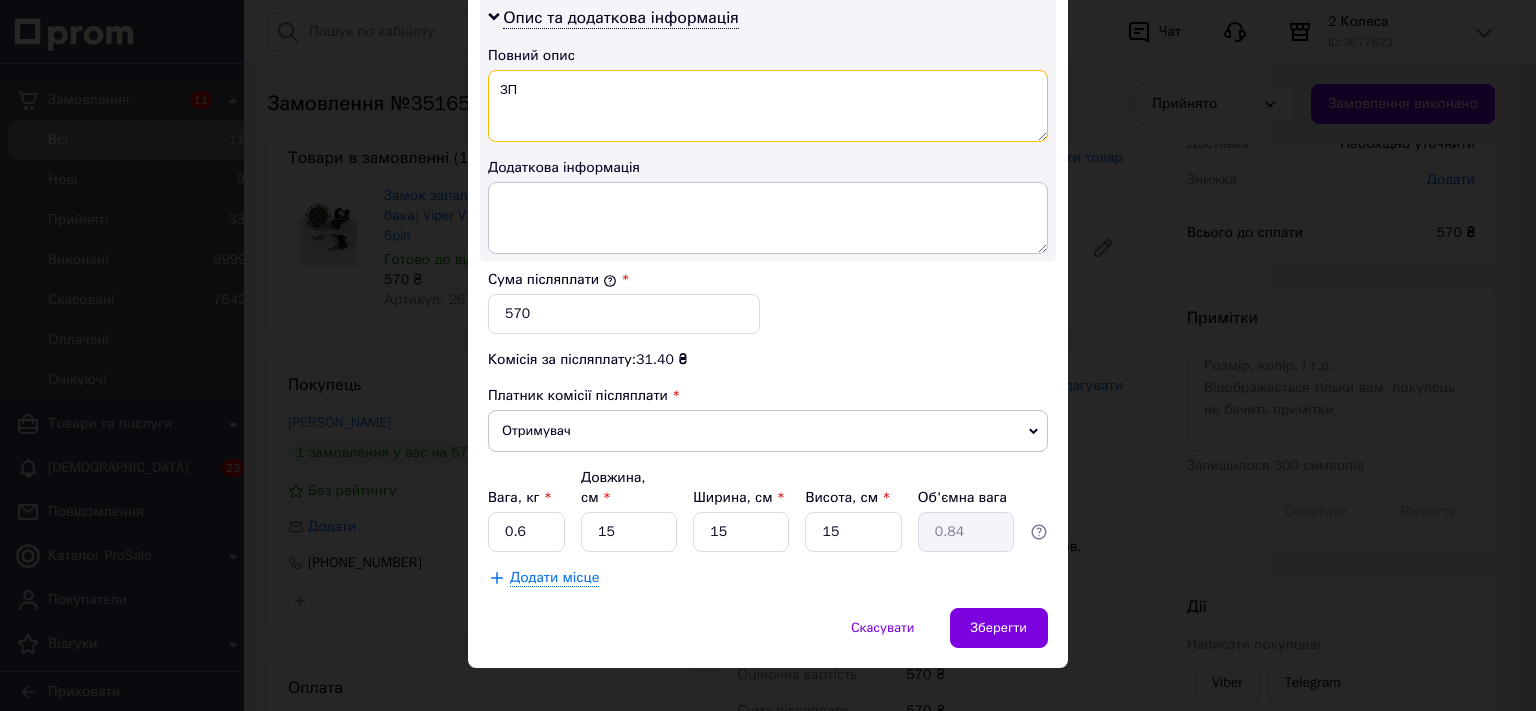 type on "ЗП" 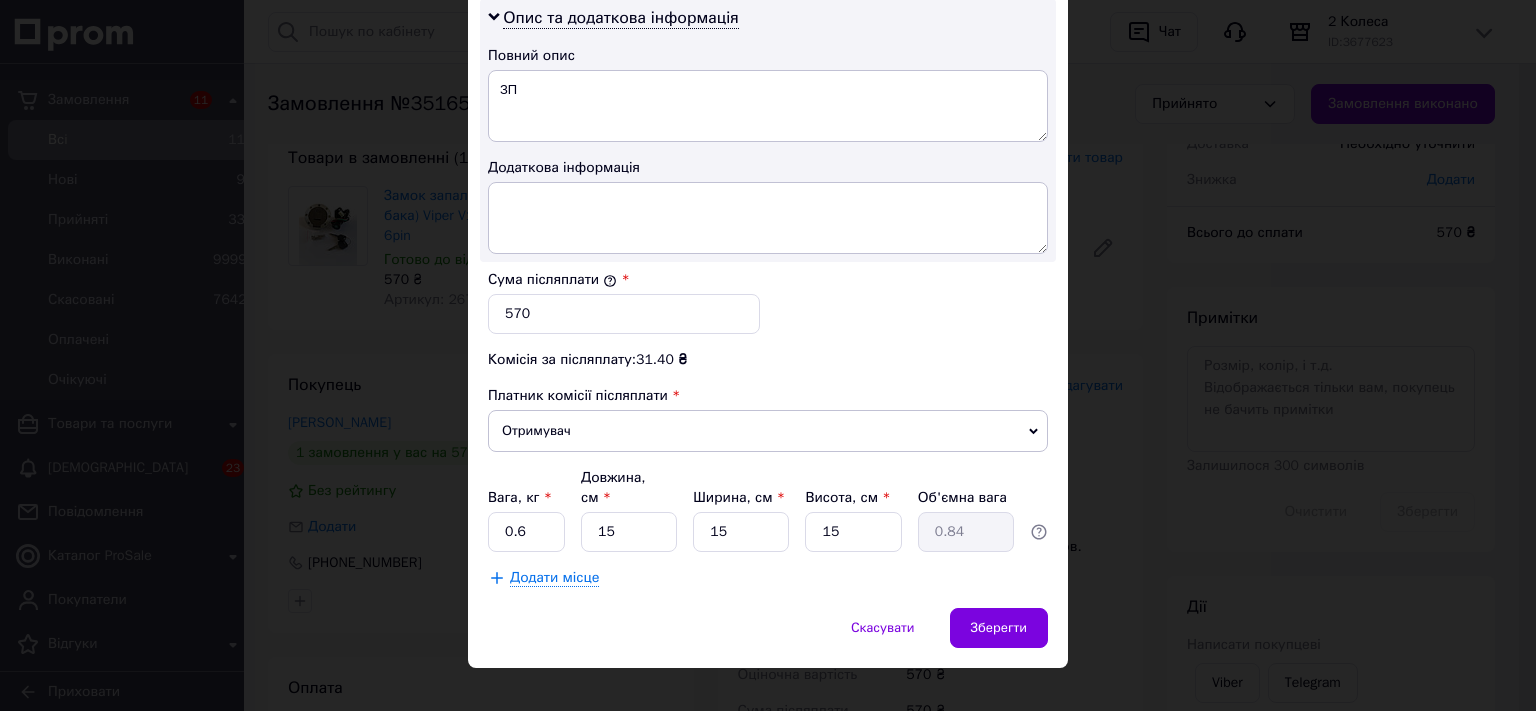 click on "Спосіб доставки Нова Пошта (платна) Платник Отримувач Відправник Прізвище отримувача Левицький Ім'я отримувача Ігор По батькові отримувача Телефон отримувача +380983264196 Тип доставки У відділенні Кур'єром В поштоматі Місто Ізюм Відділення №2 (до 30 кг): пров. Східний, 2 Місце відправки м. Олександрія (Кіровоградська обл.): №1: просп. Соборний, 170А Немає збігів. Спробуйте змінити умови пошуку Додати ще місце відправки Тип посилки Вантаж Документи Номер упаковки (не обов'язково) Оціночна вартість 570 Дата відправки 10.07.2025 < 2025 > < Июль > Пн Вт Ср Чт Пт Сб Вс 30 1 2 3 4 5 6 7 8 9 10 1" at bounding box center (768, -147) 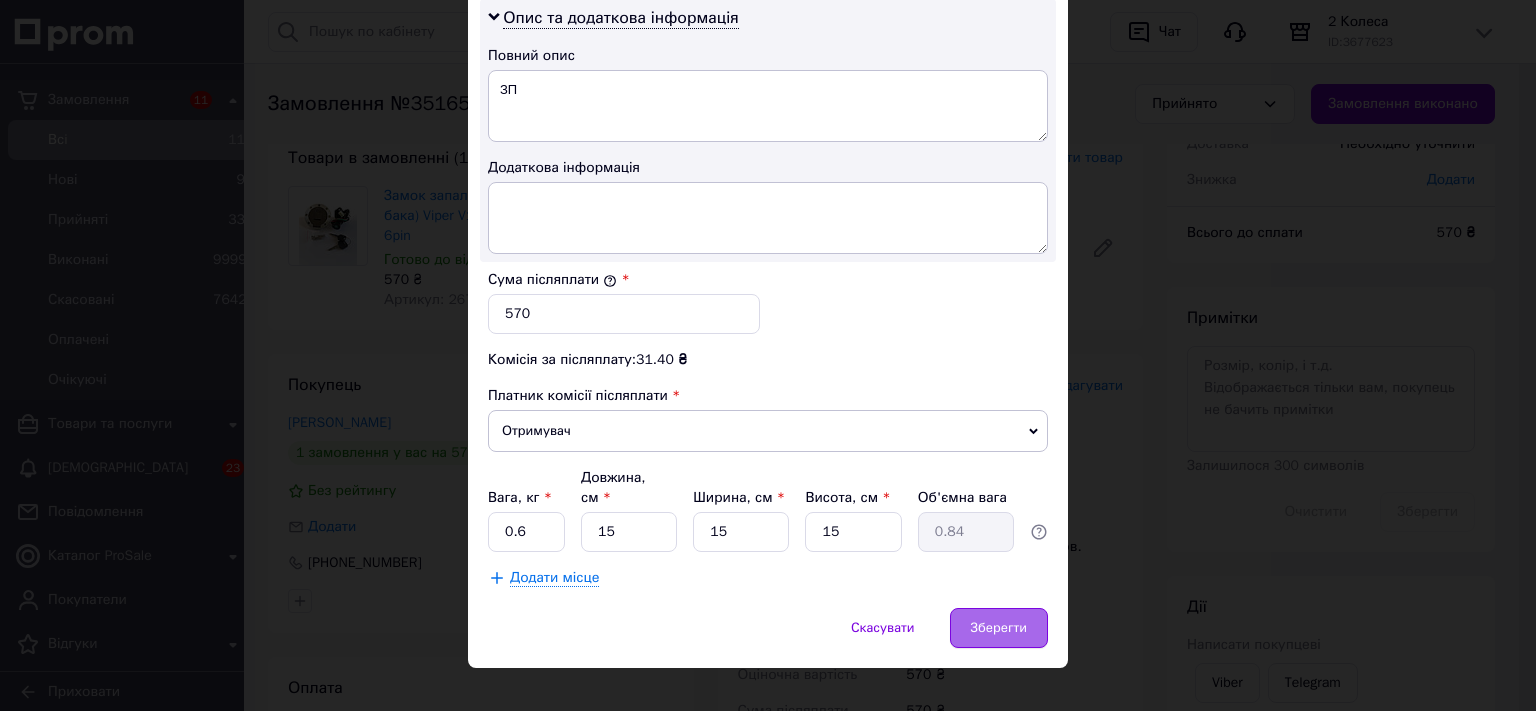 click on "Зберегти" at bounding box center (999, 628) 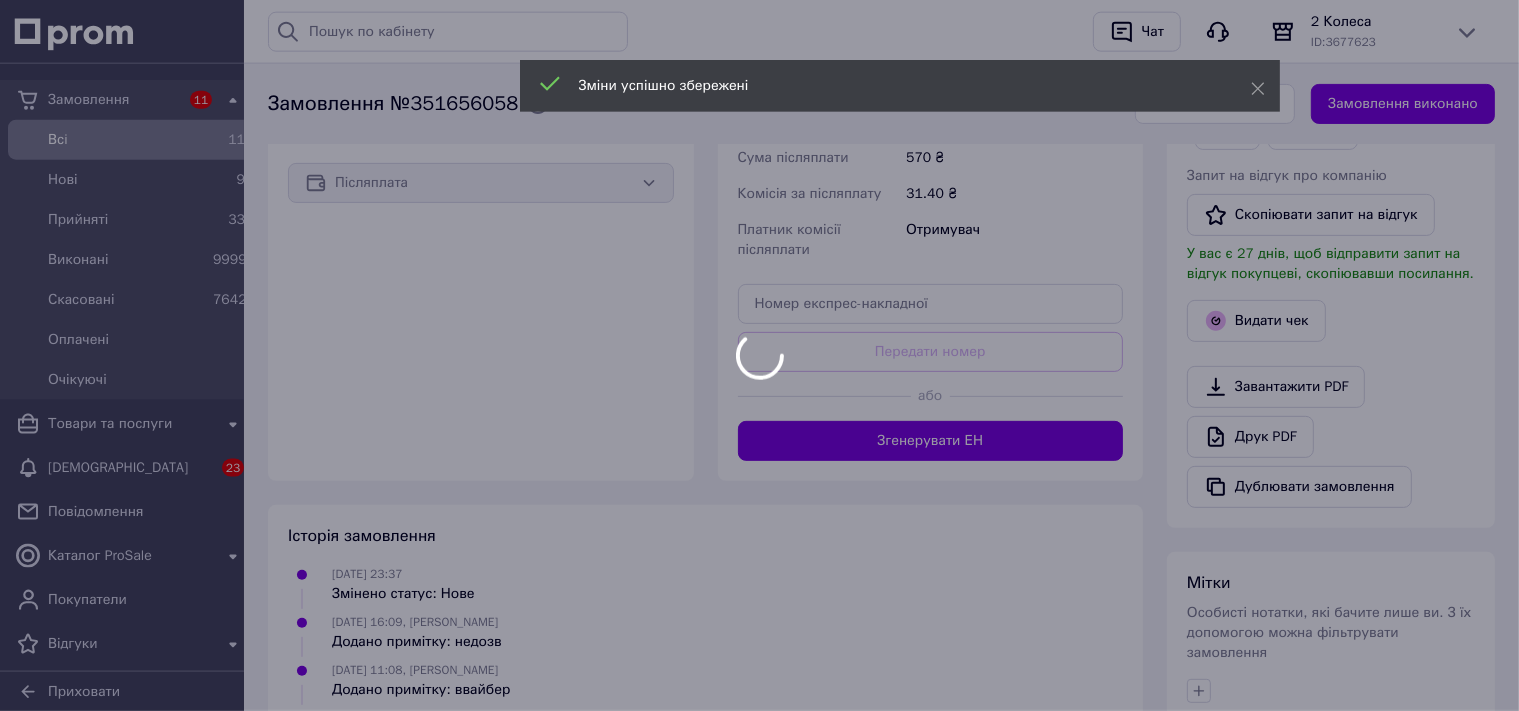 scroll, scrollTop: 739, scrollLeft: 0, axis: vertical 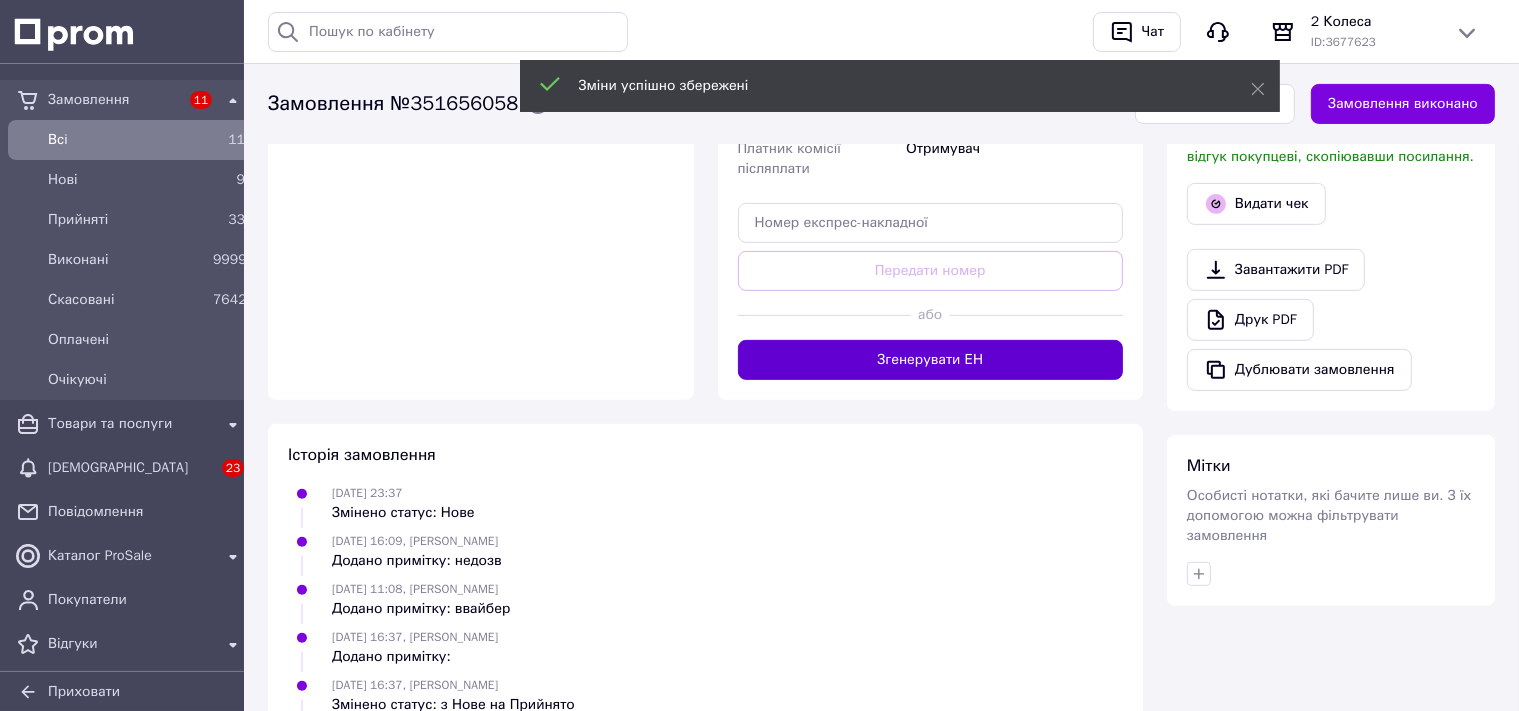 click on "Згенерувати ЕН" at bounding box center [931, 360] 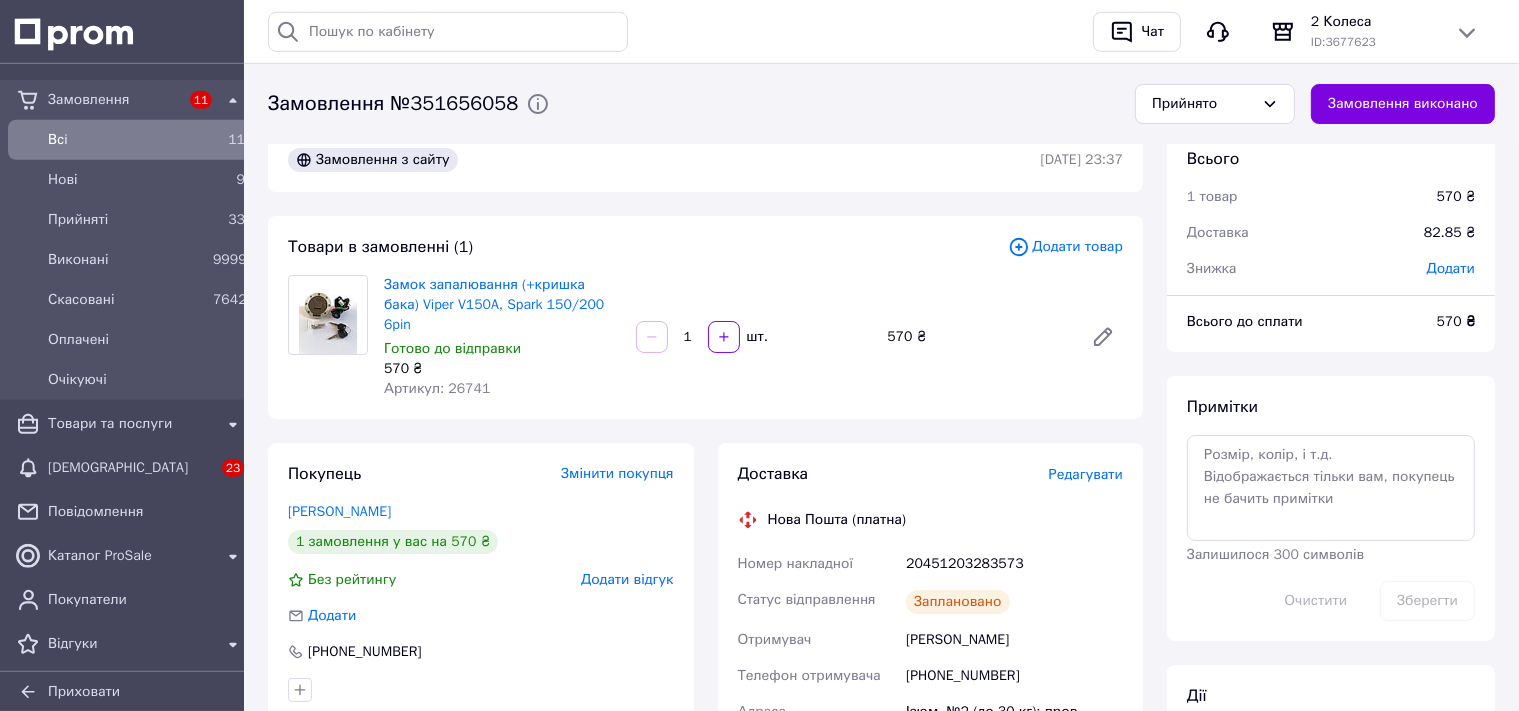 scroll, scrollTop: 0, scrollLeft: 0, axis: both 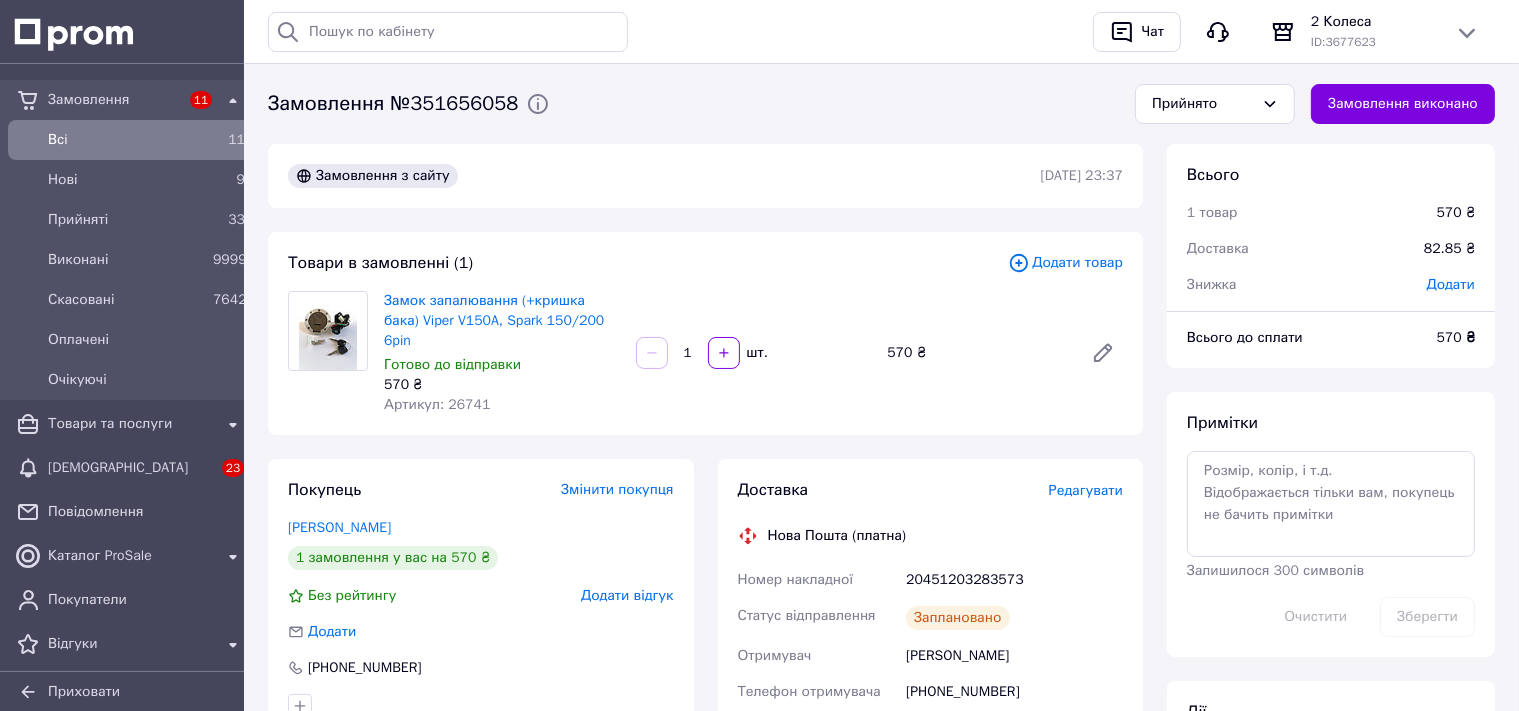 click on "Всi" at bounding box center [126, 140] 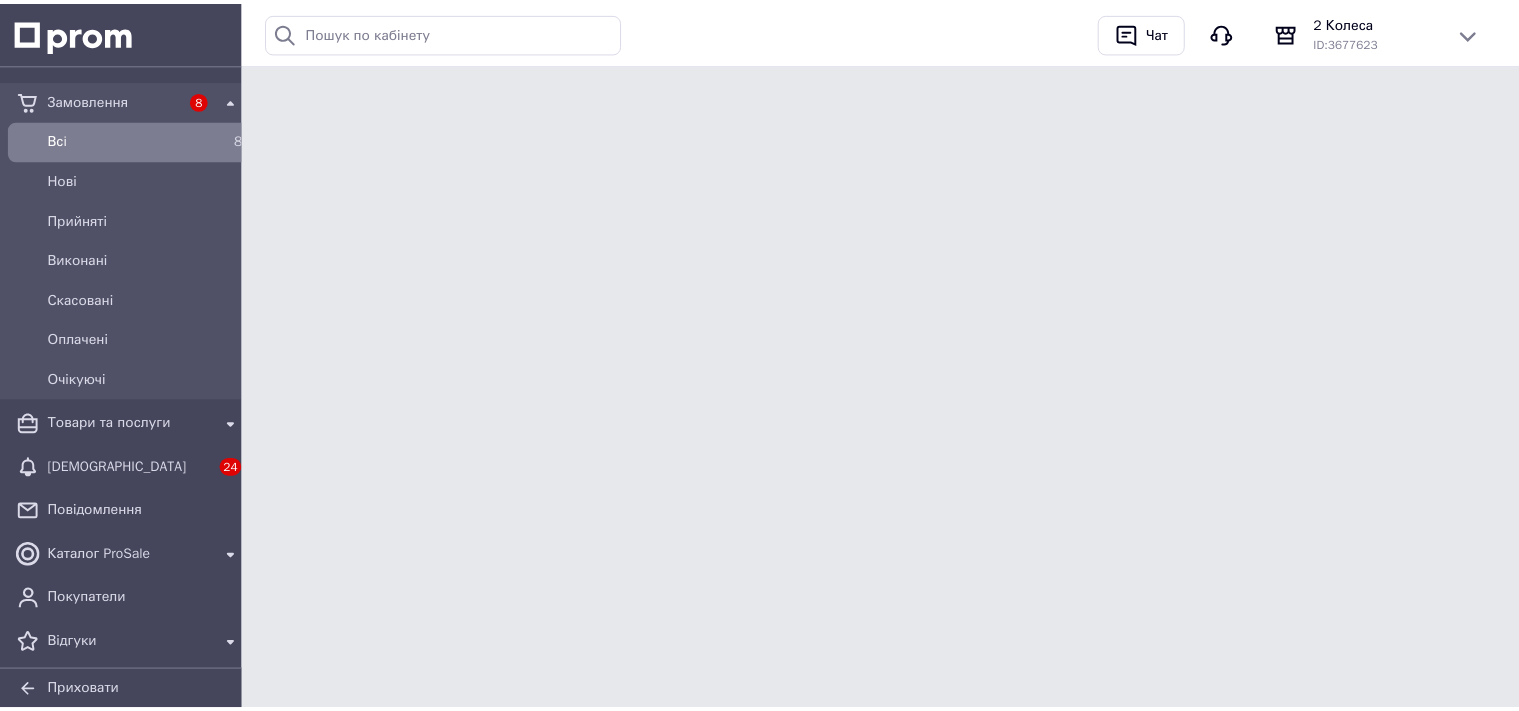 scroll, scrollTop: 0, scrollLeft: 0, axis: both 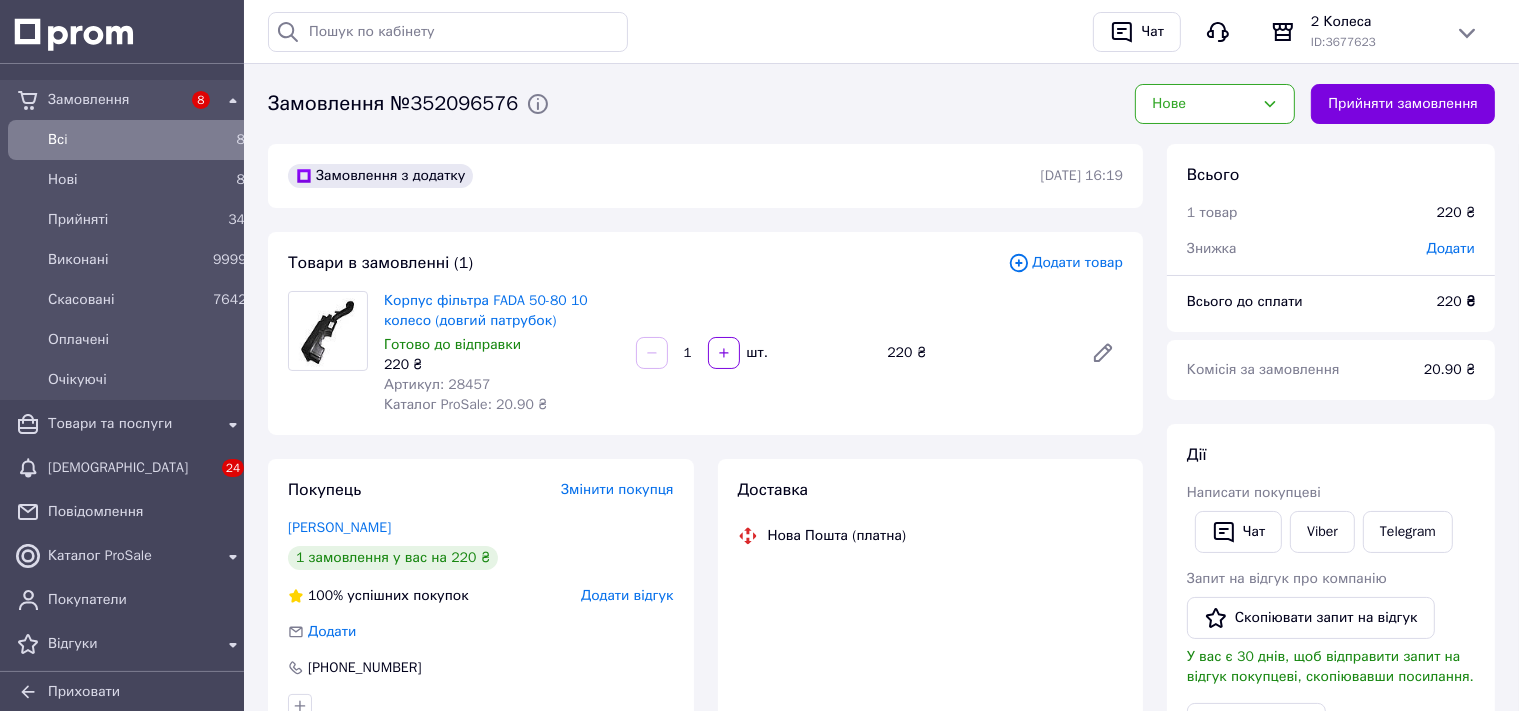 click on "Артикул: 28457" at bounding box center (437, 384) 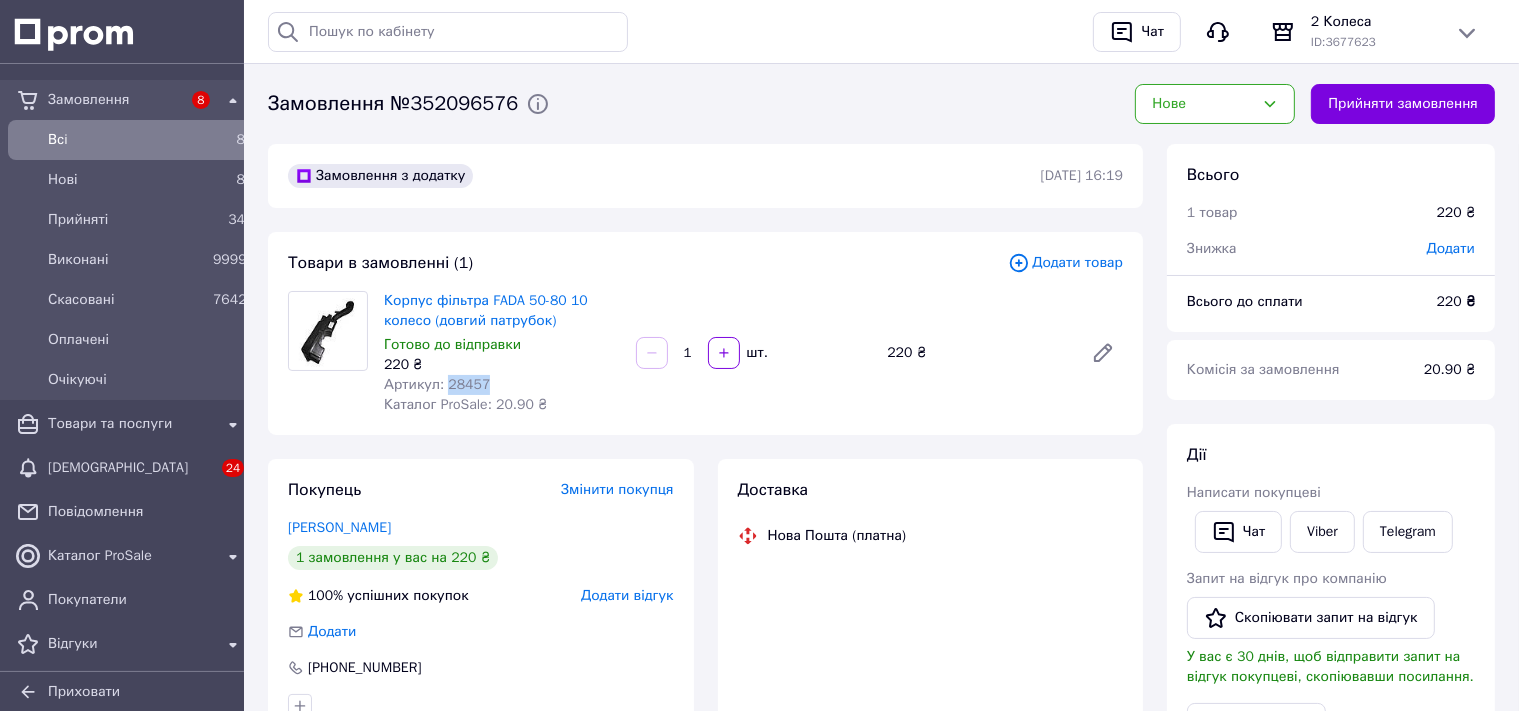 click on "Артикул: 28457" at bounding box center (437, 384) 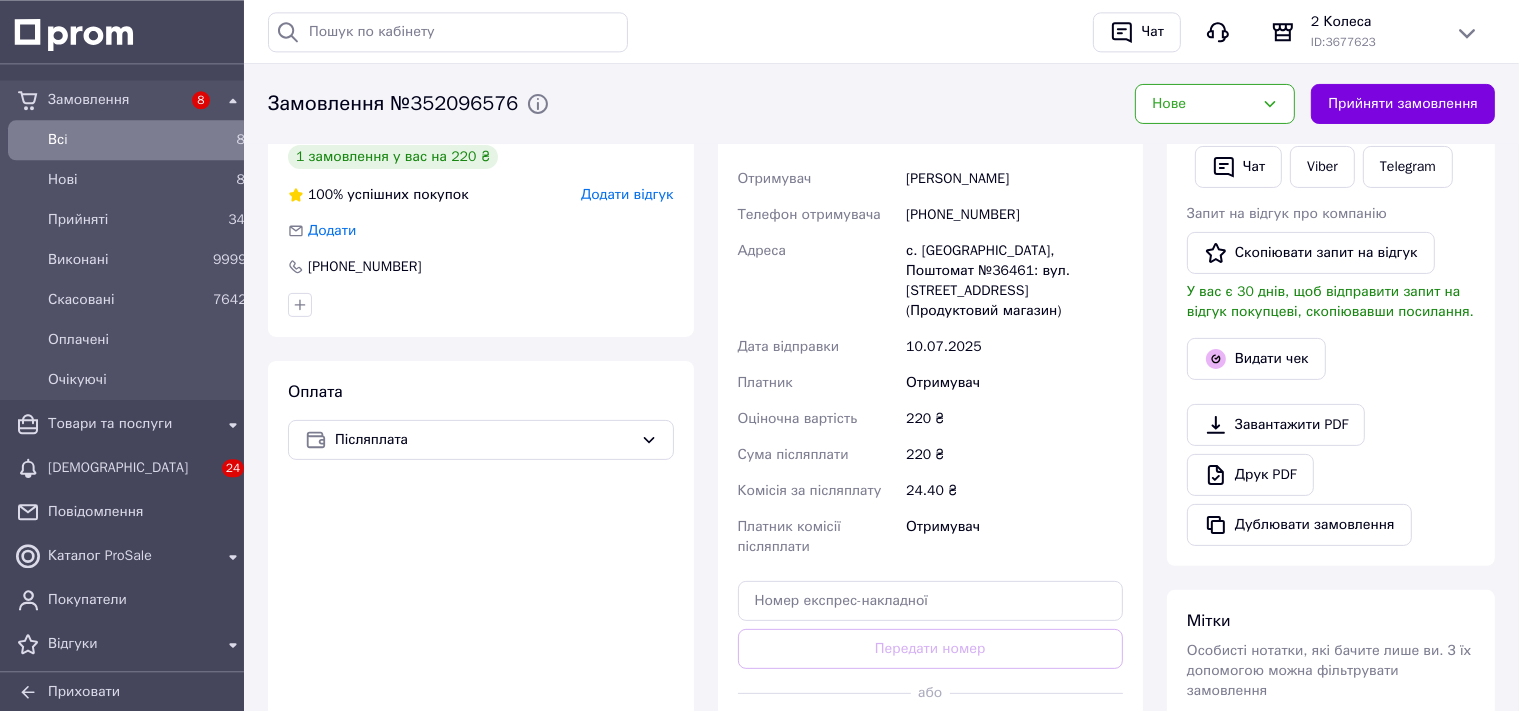 scroll, scrollTop: 528, scrollLeft: 0, axis: vertical 